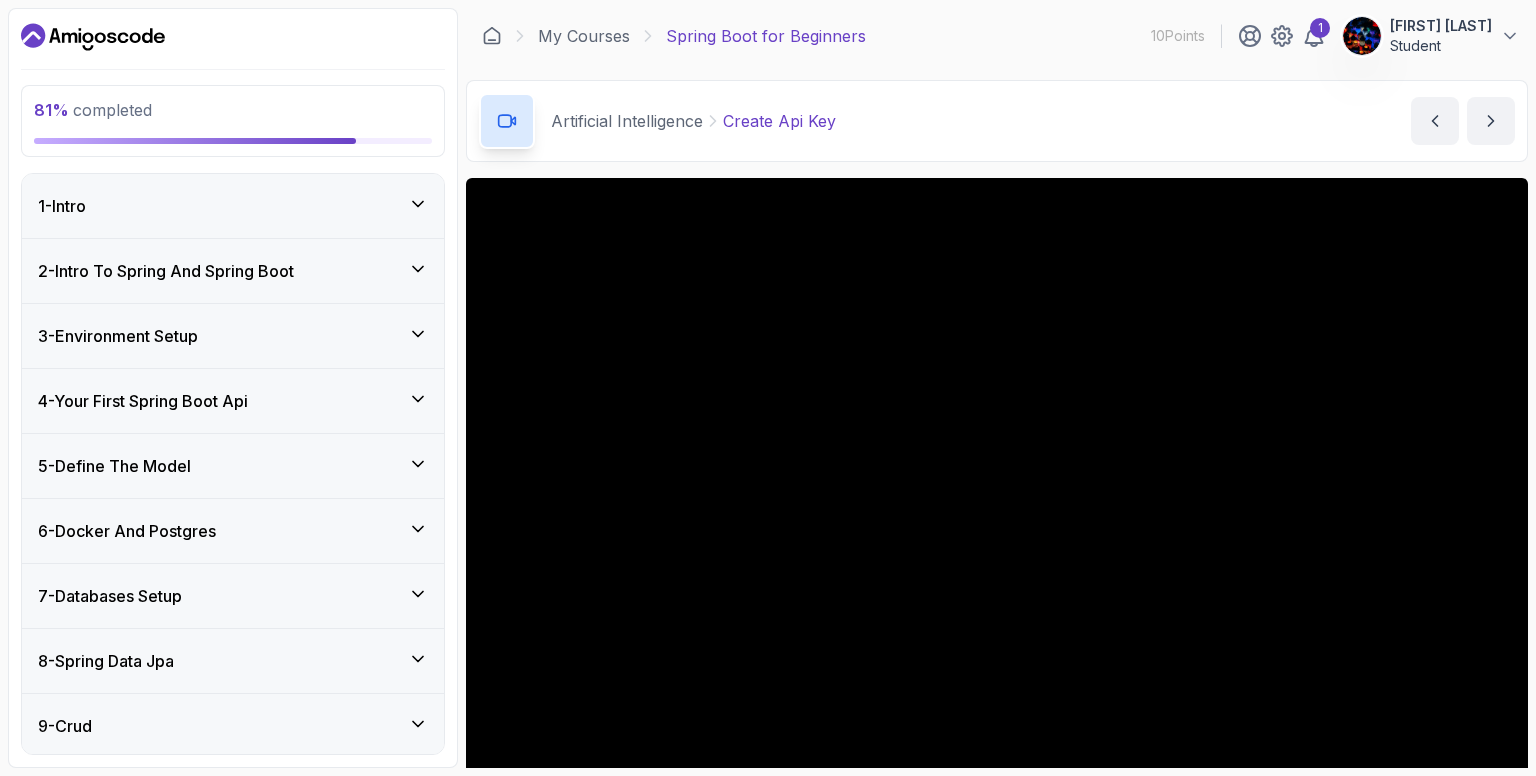 scroll, scrollTop: 0, scrollLeft: 0, axis: both 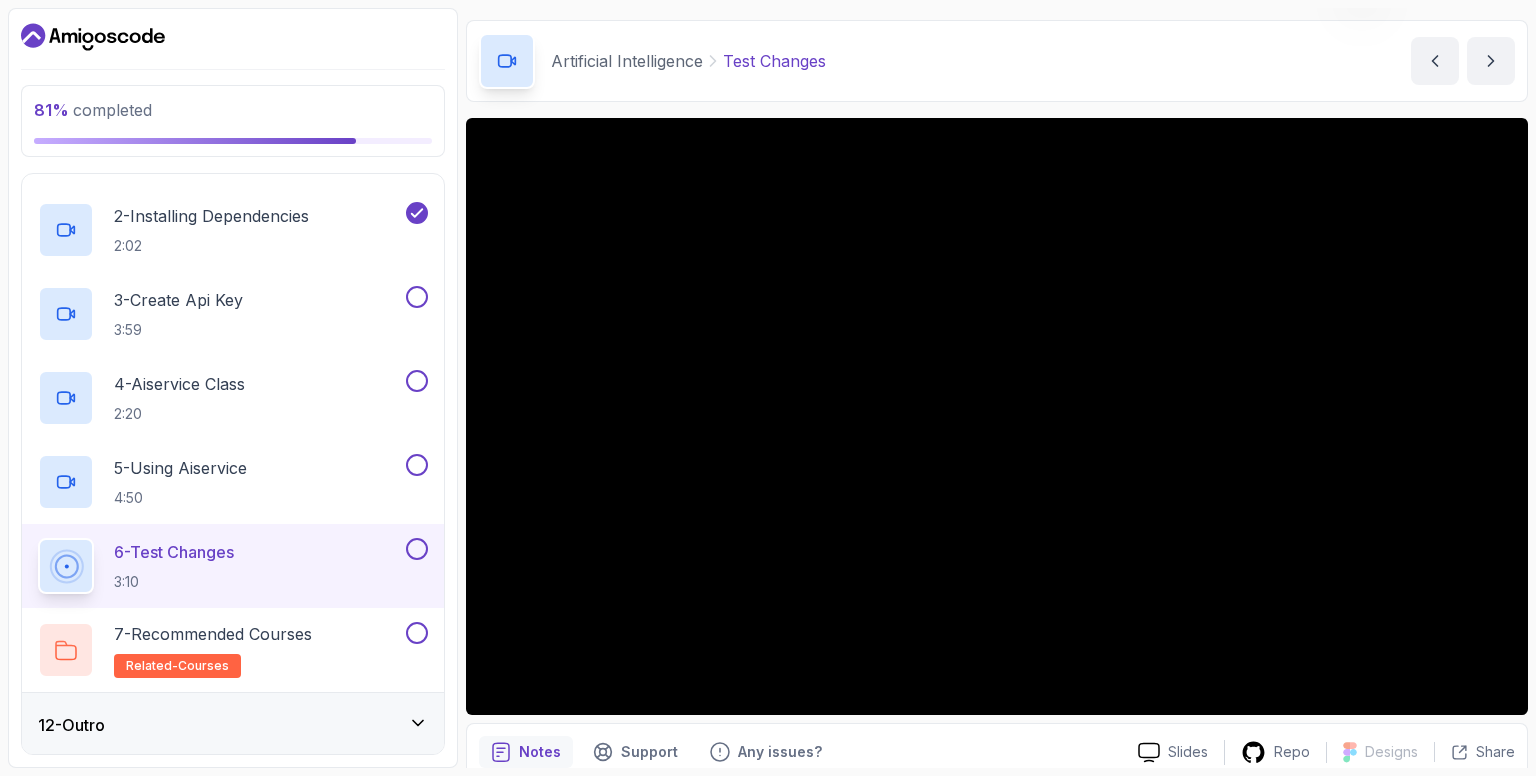 type 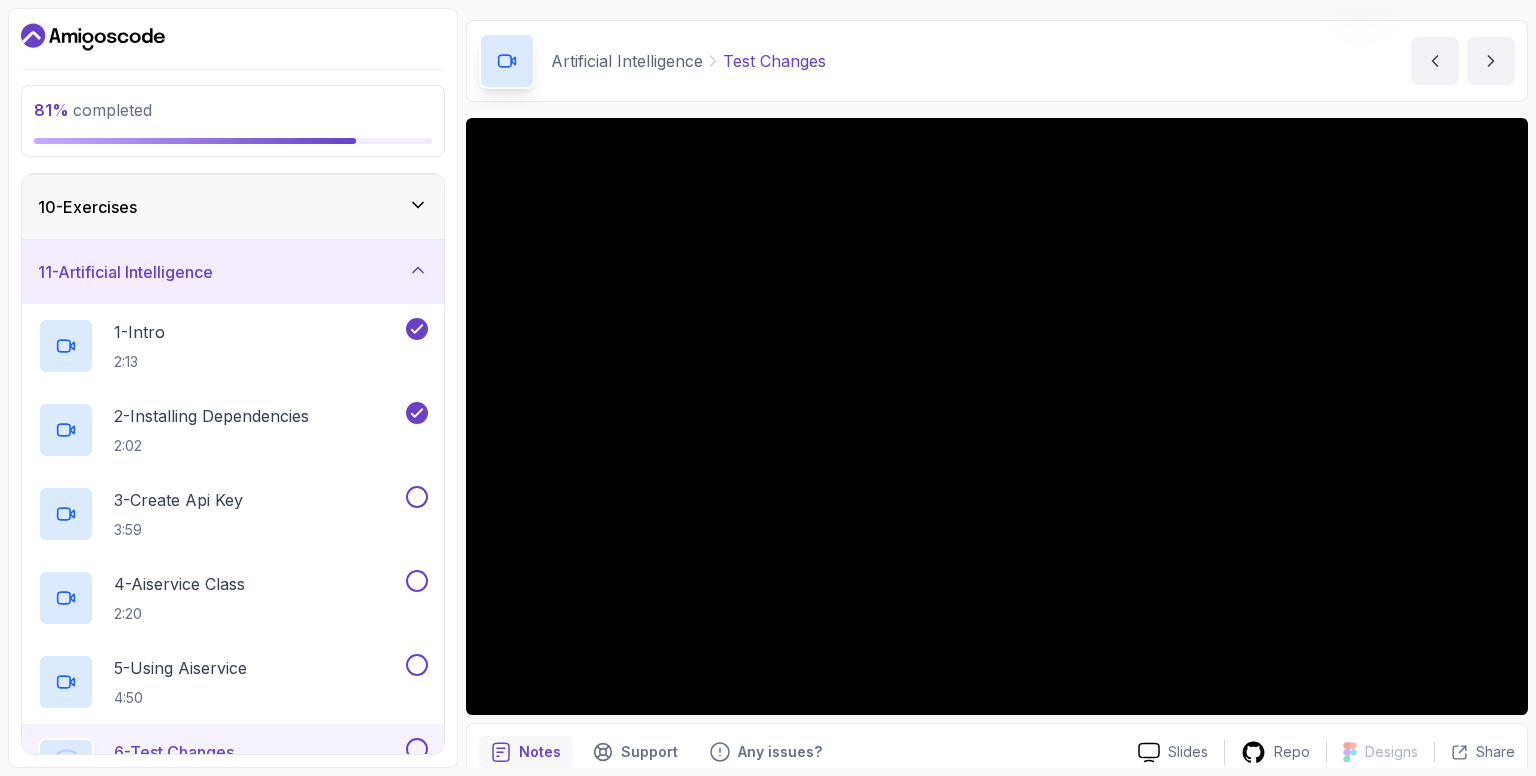 click on "11  -  Artificial Intelligence" at bounding box center (233, 272) 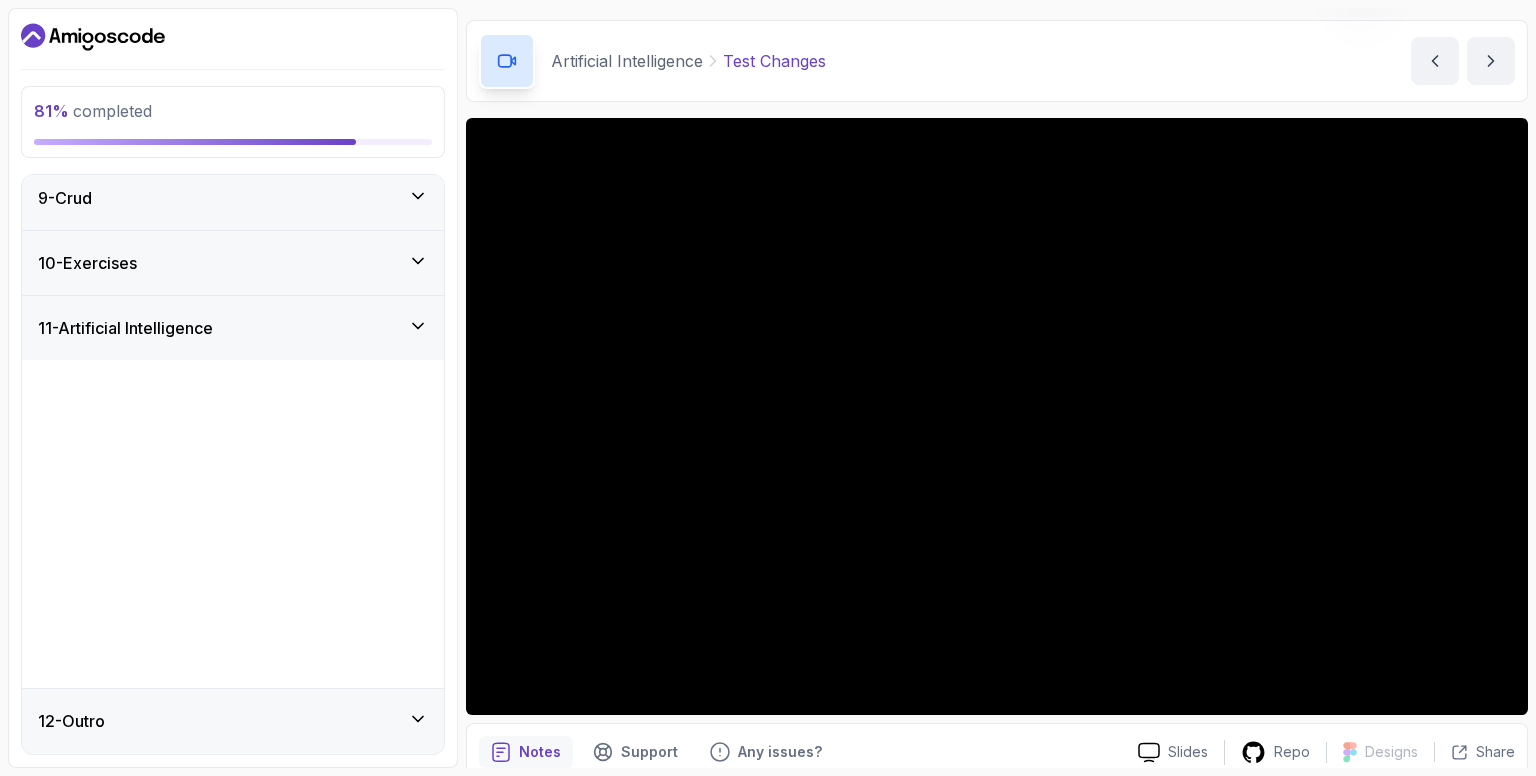 scroll, scrollTop: 196, scrollLeft: 0, axis: vertical 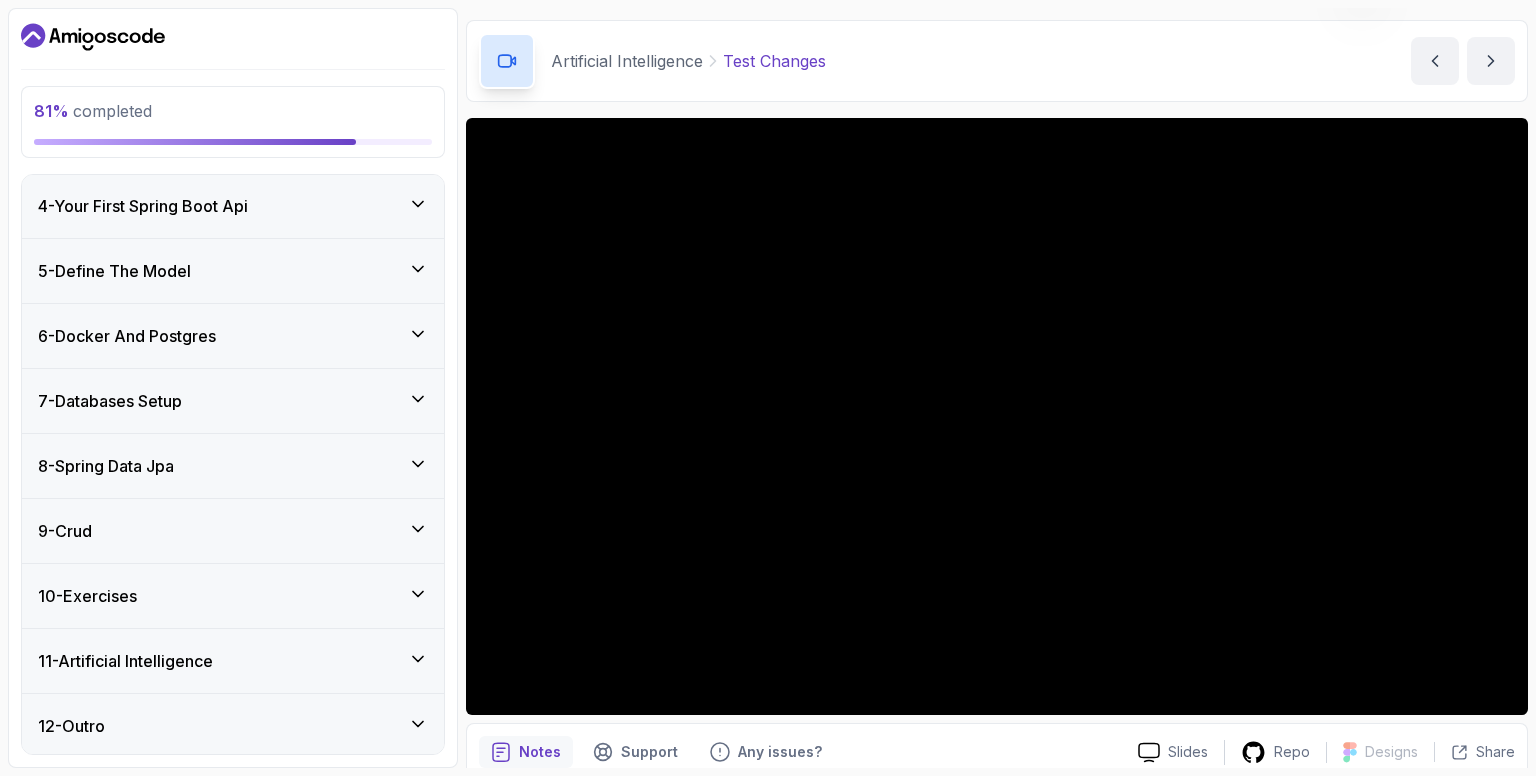 drag, startPoint x: 155, startPoint y: 603, endPoint x: 164, endPoint y: 597, distance: 10.816654 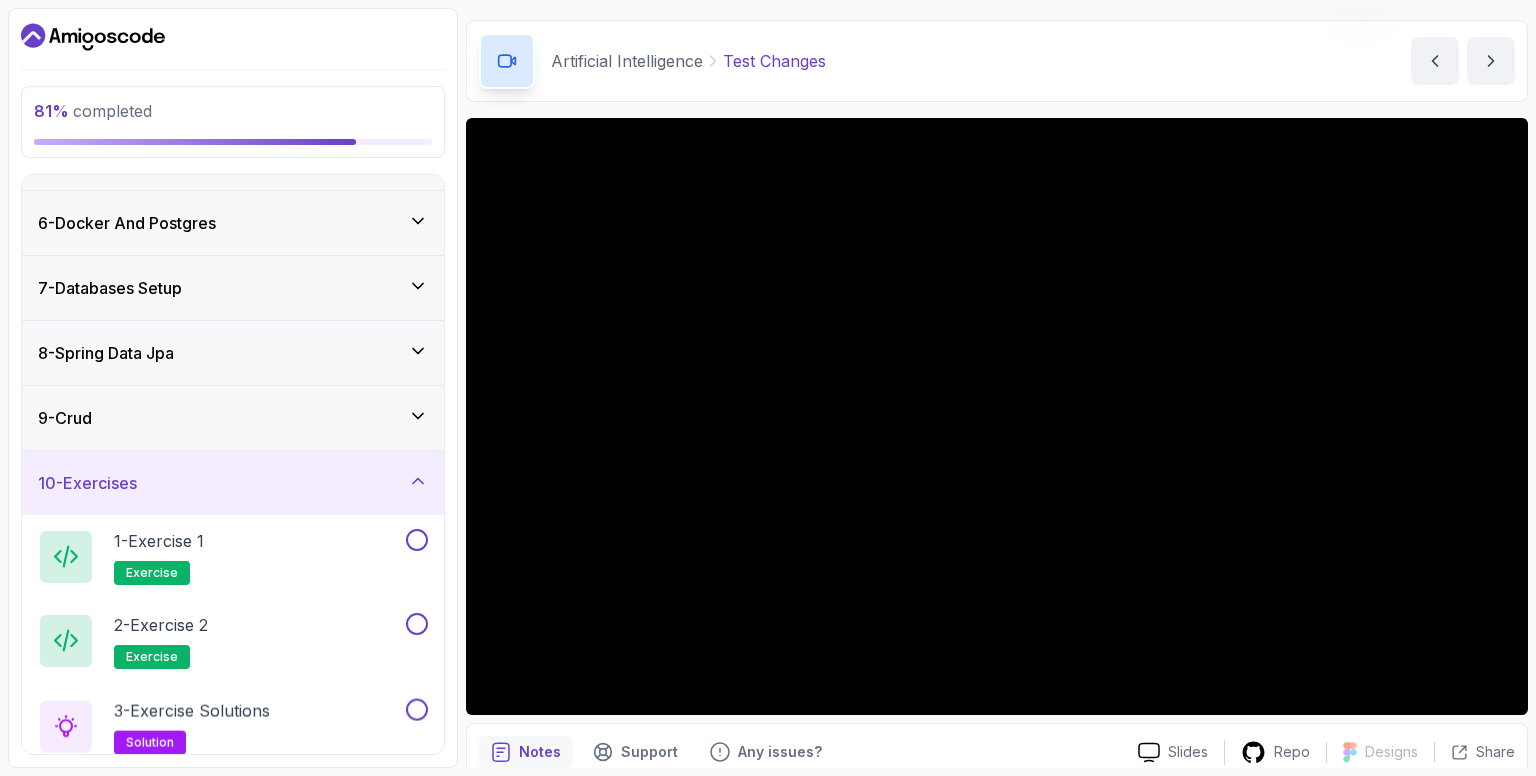 scroll, scrollTop: 448, scrollLeft: 0, axis: vertical 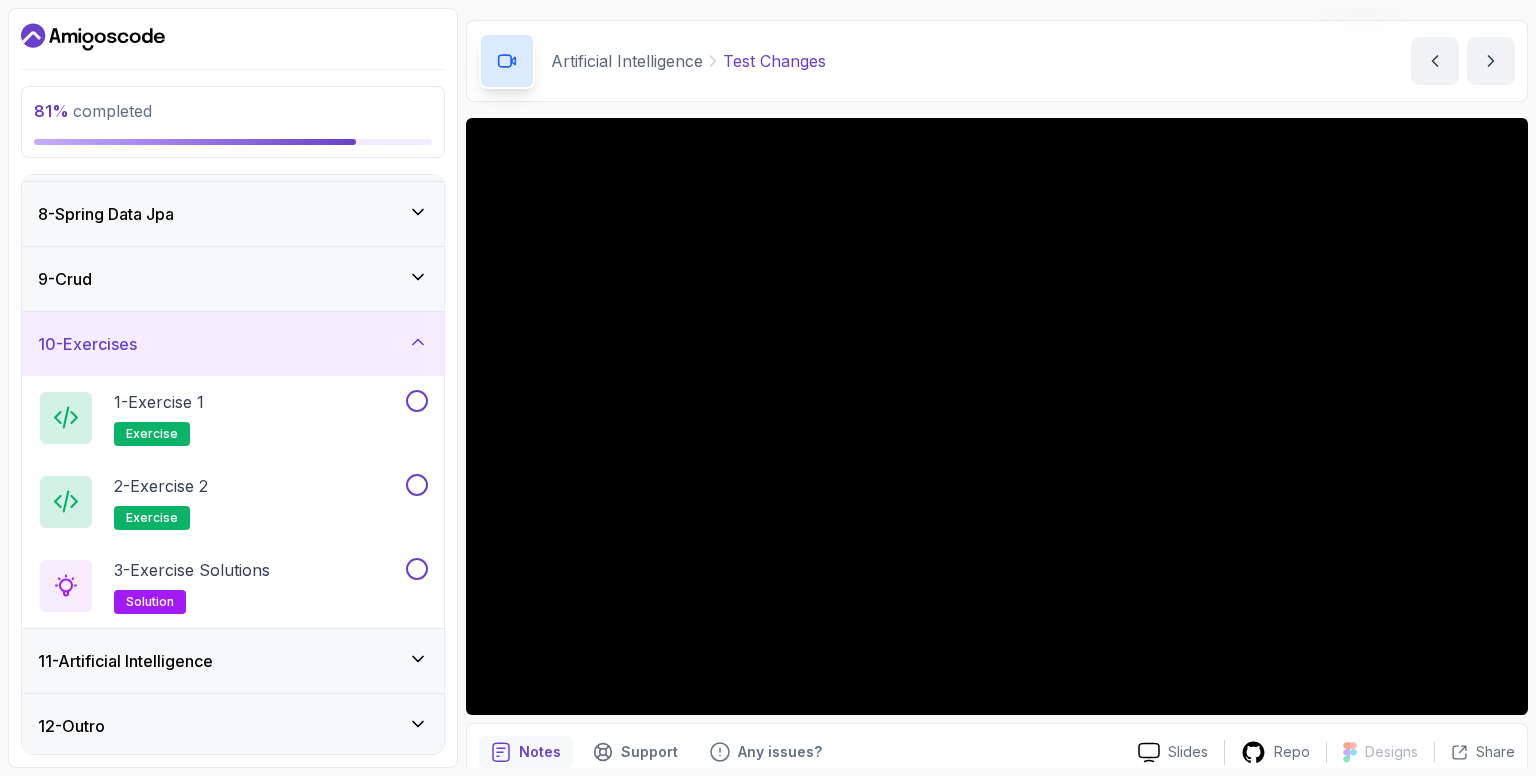 click on "10  -  Exercises" at bounding box center [233, 344] 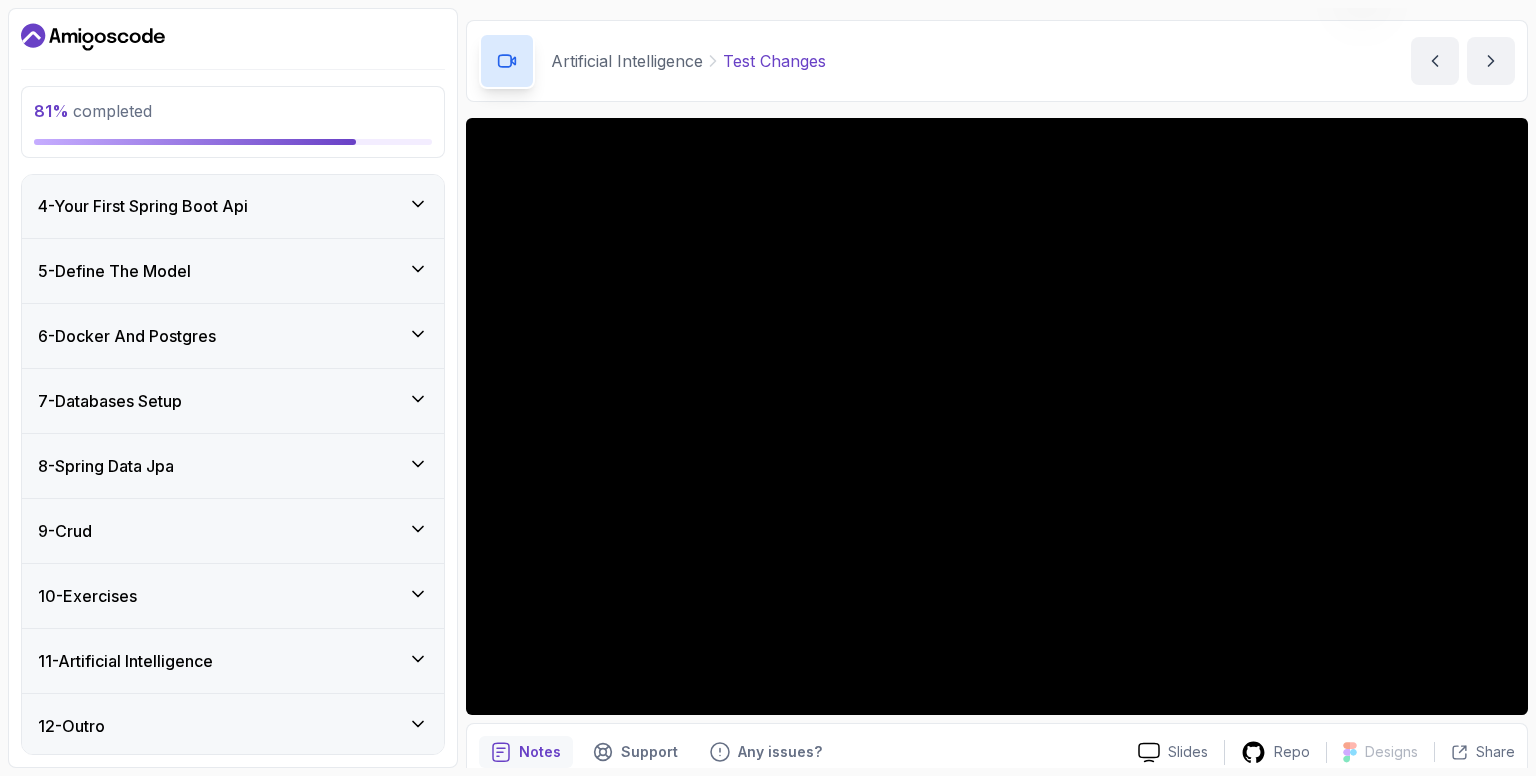 click on "11  -  Artificial Intelligence" at bounding box center [125, 661] 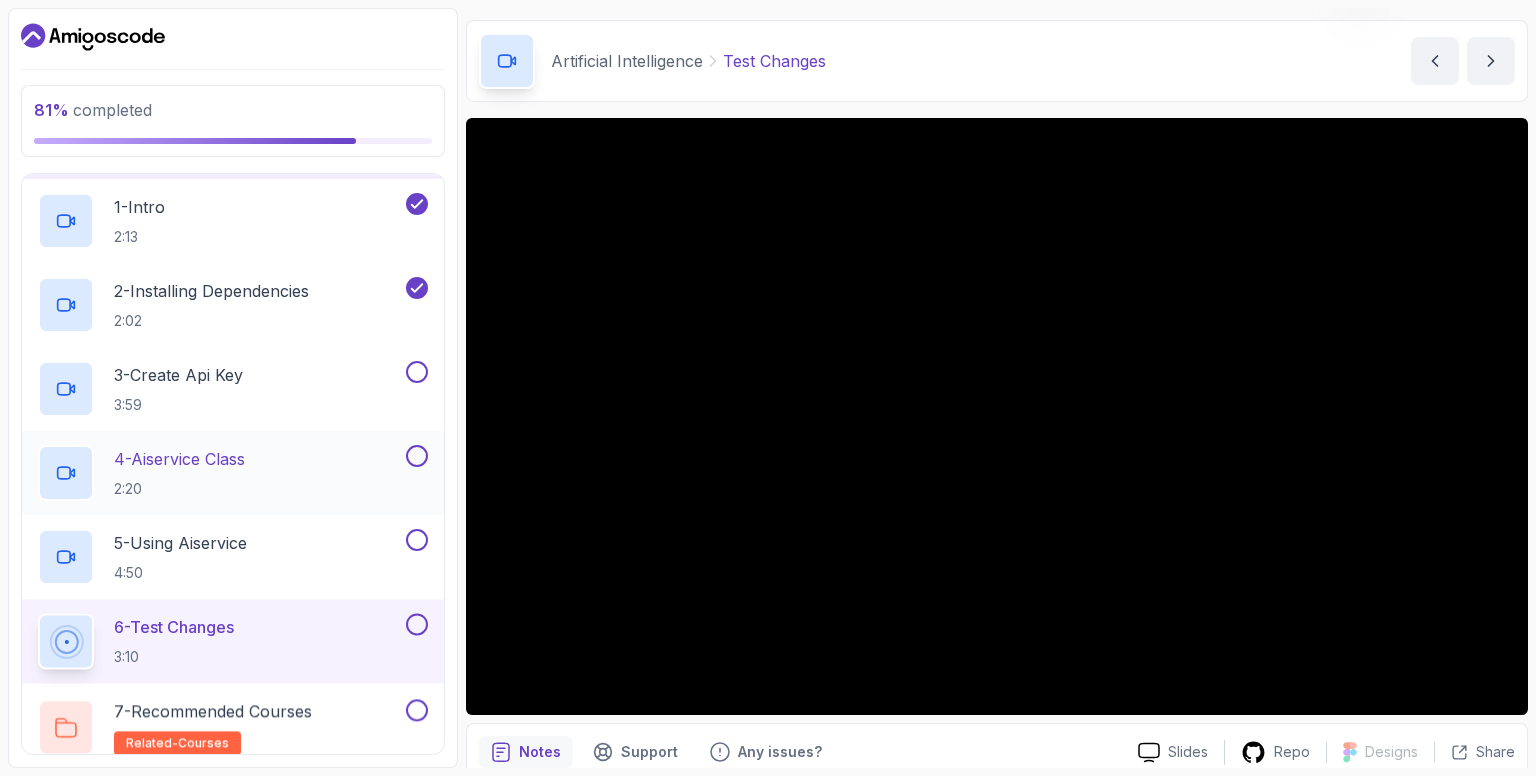 scroll, scrollTop: 784, scrollLeft: 0, axis: vertical 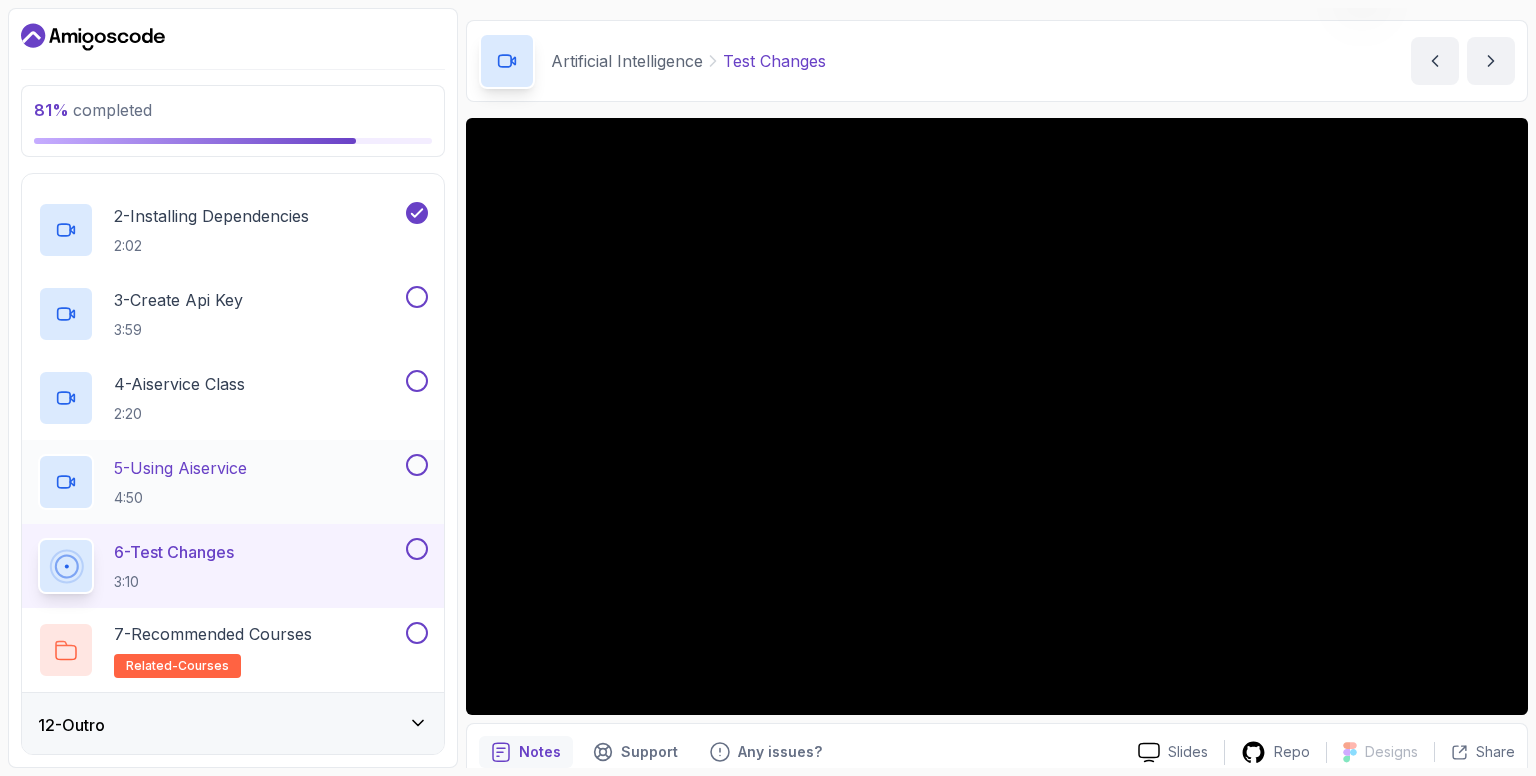 click on "5  -  Using Aiservice 4:50" at bounding box center [220, 482] 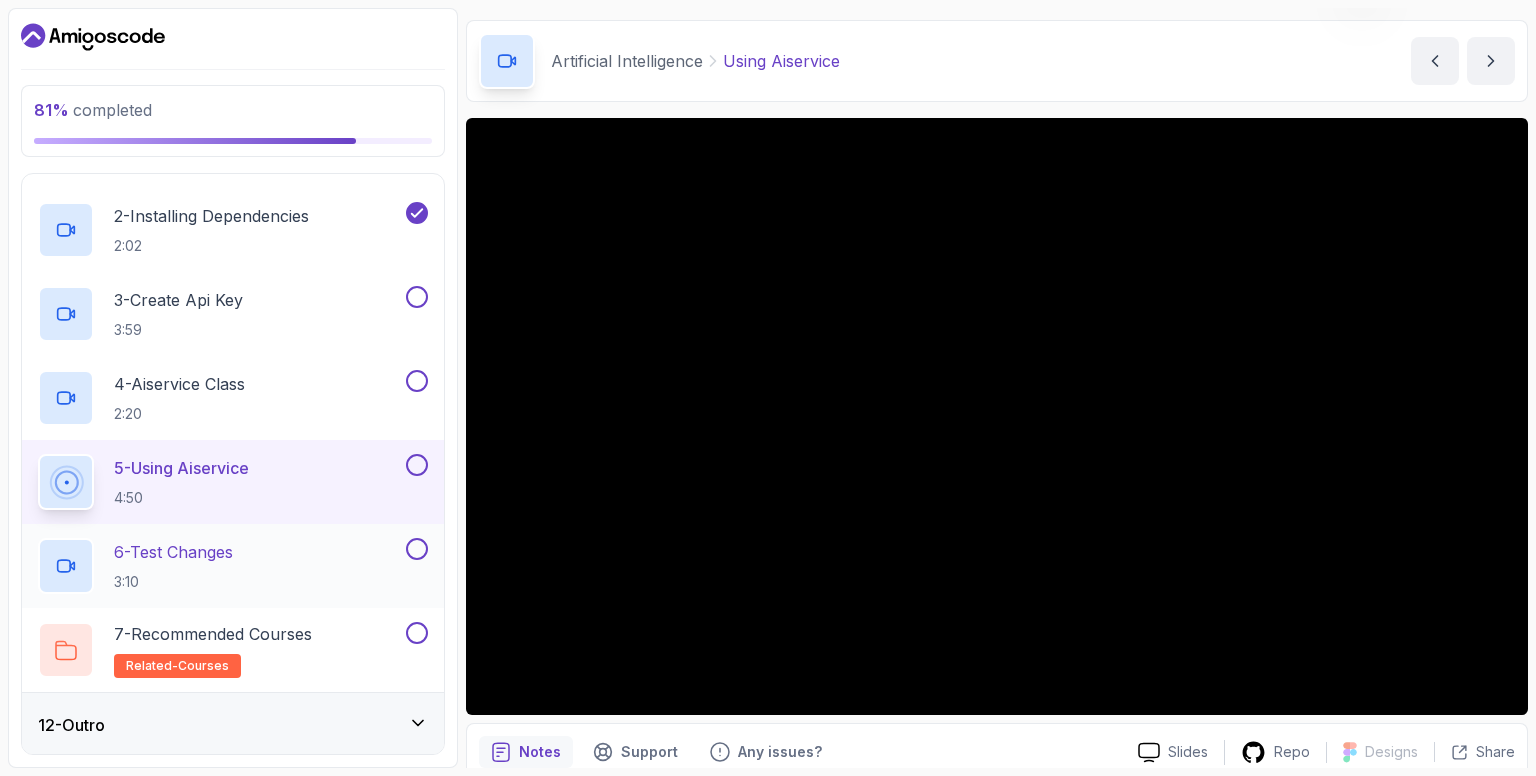 click on "6  -  Test Changes 3:10" at bounding box center [233, 566] 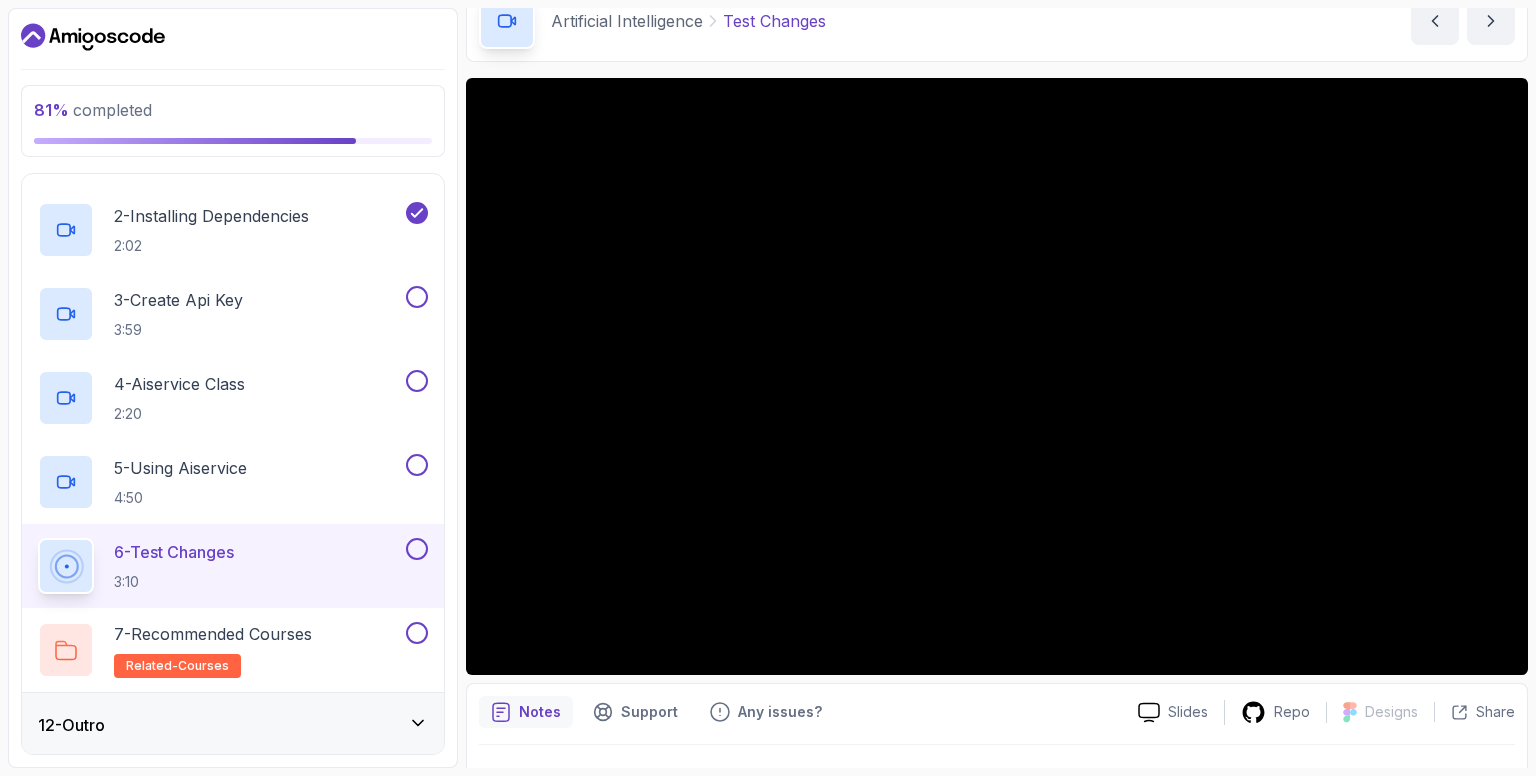scroll, scrollTop: 145, scrollLeft: 0, axis: vertical 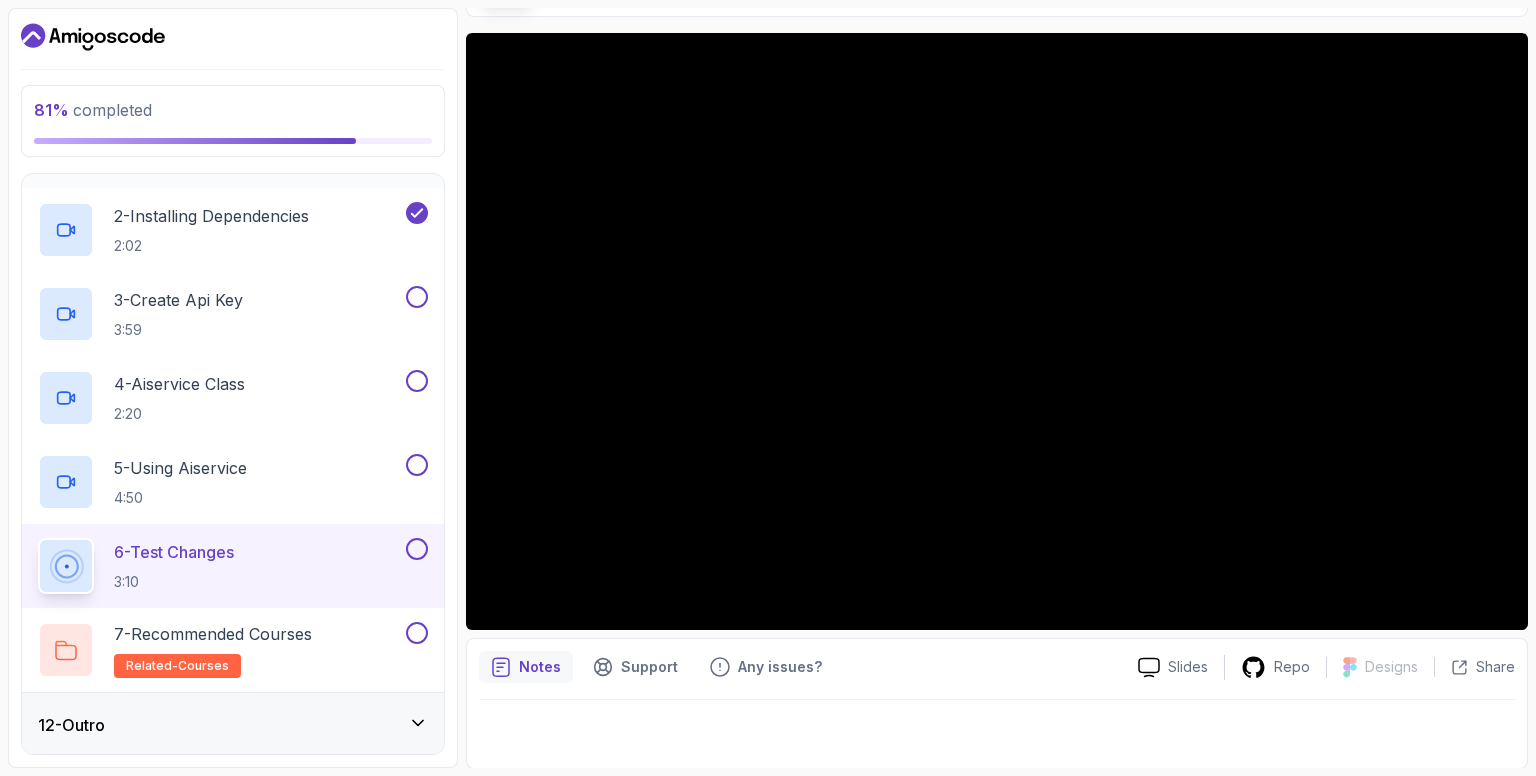 click on "12  -  Outro" at bounding box center (233, 725) 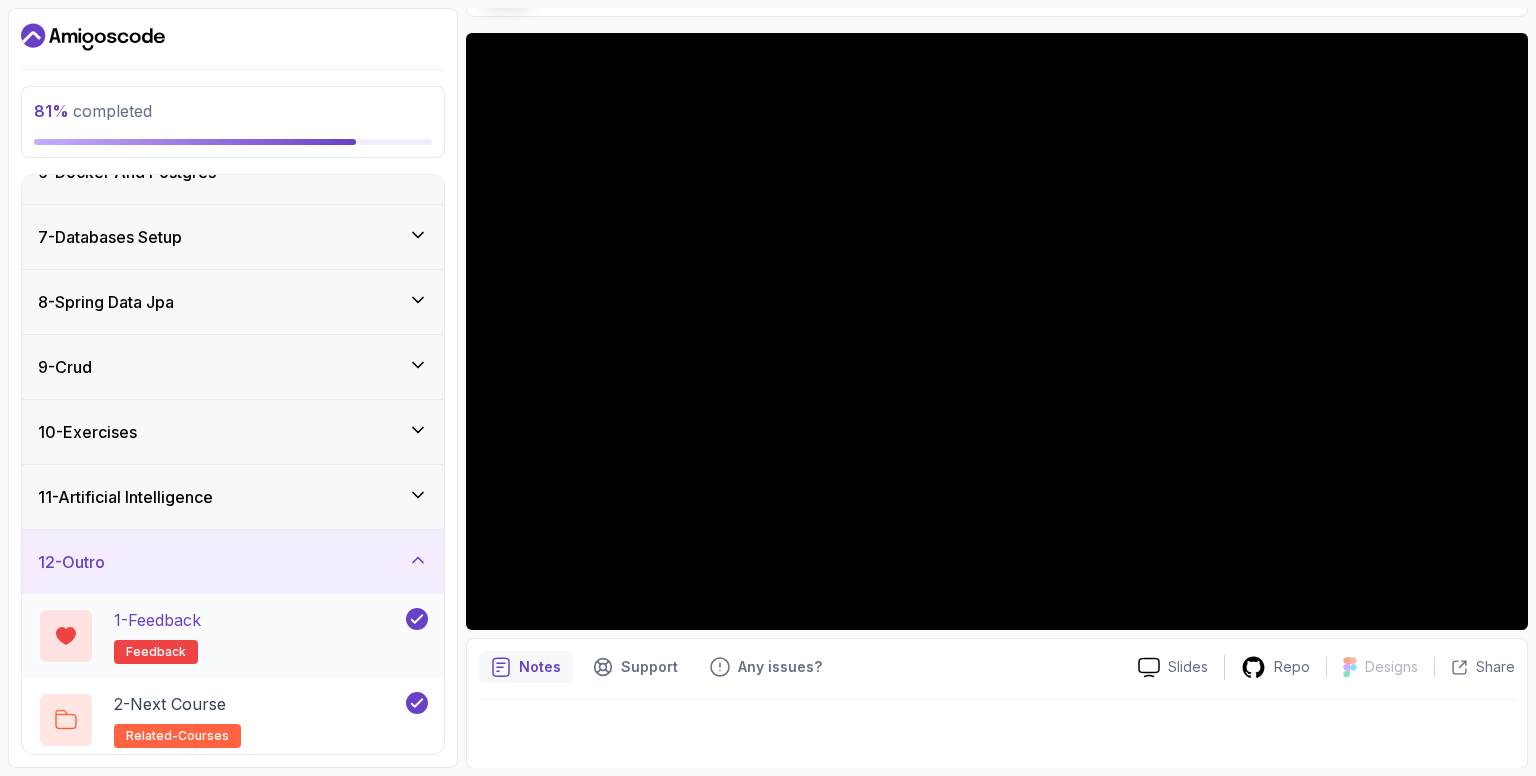 scroll, scrollTop: 364, scrollLeft: 0, axis: vertical 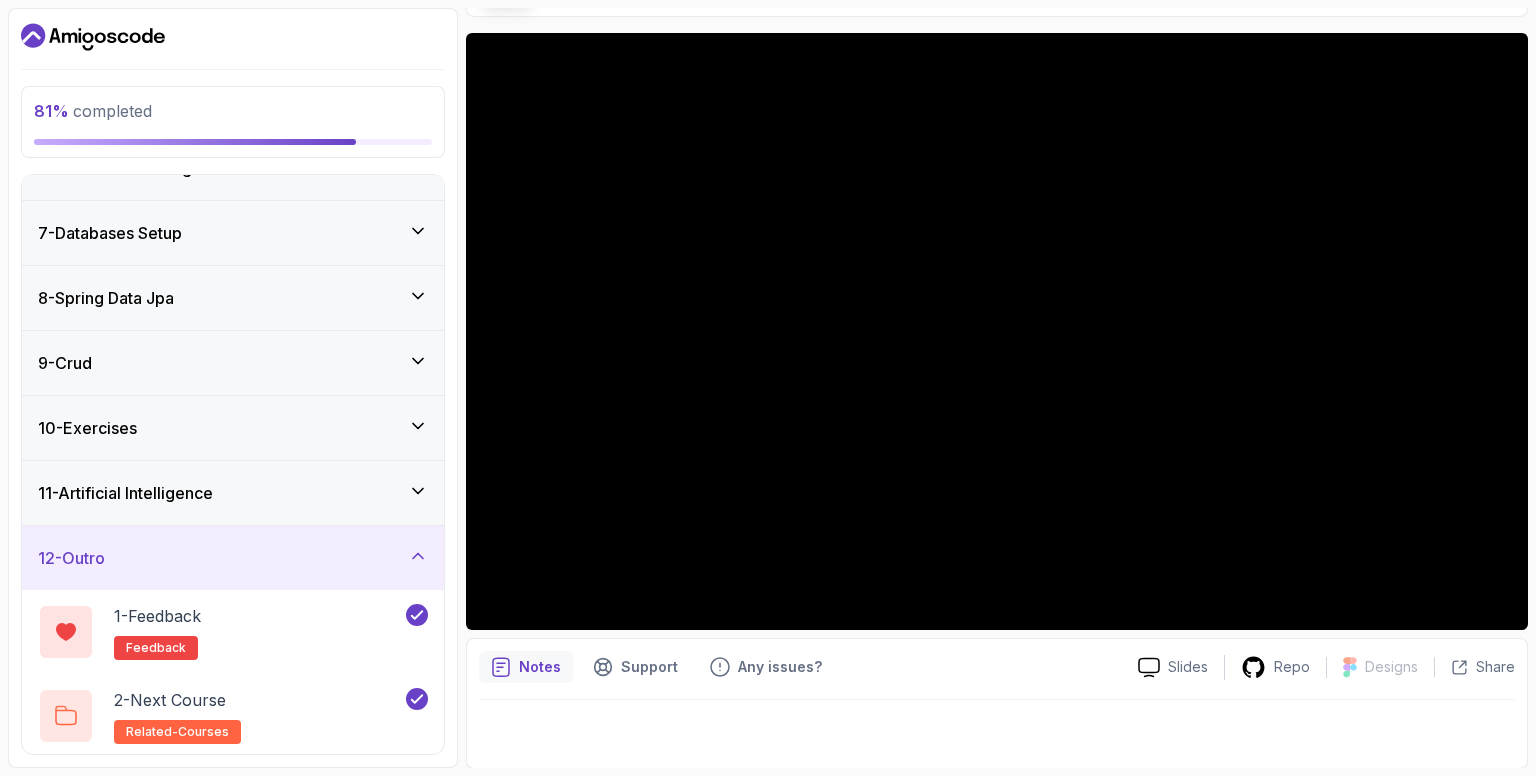 click on "12  -  Outro" at bounding box center (233, 558) 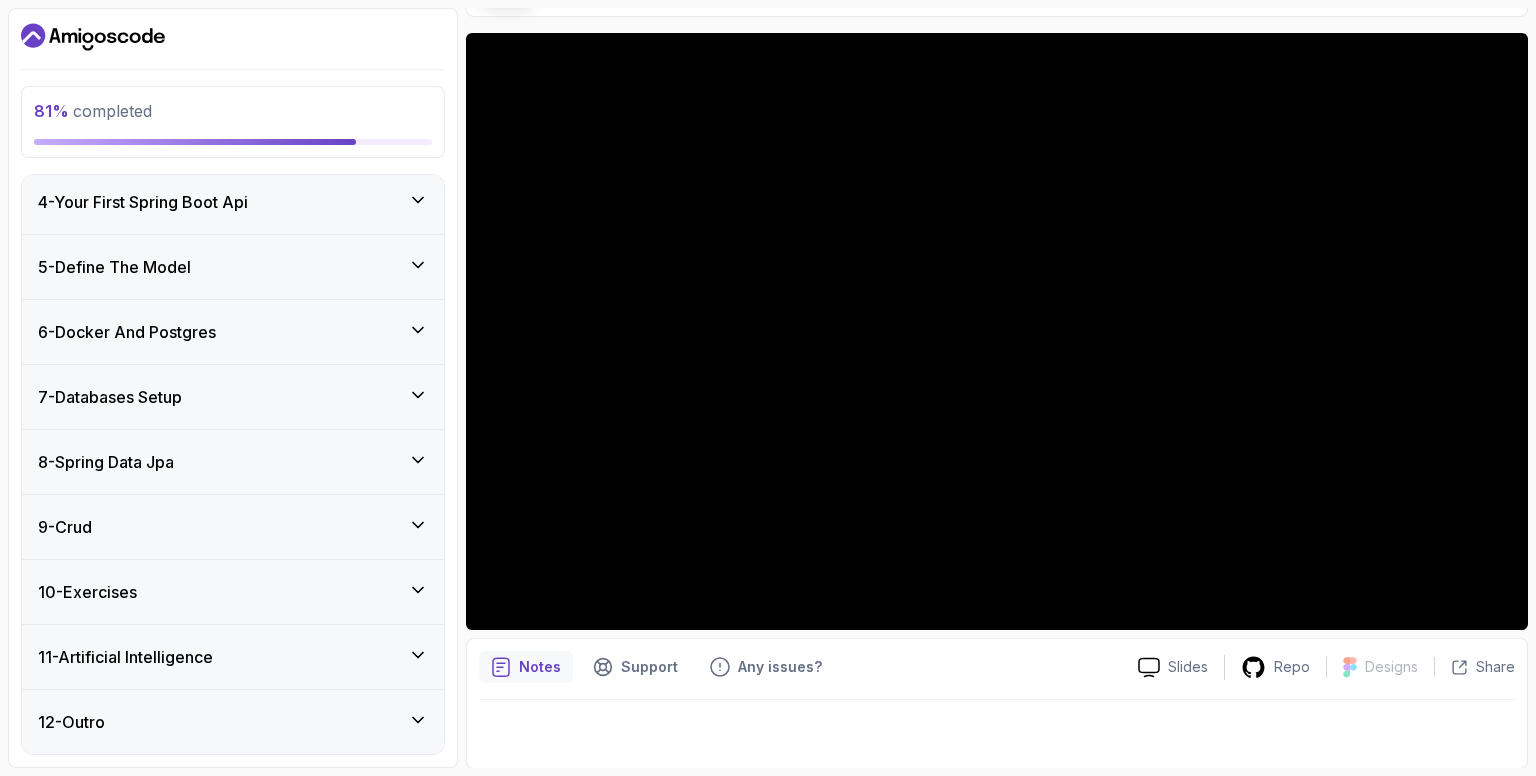 scroll, scrollTop: 196, scrollLeft: 0, axis: vertical 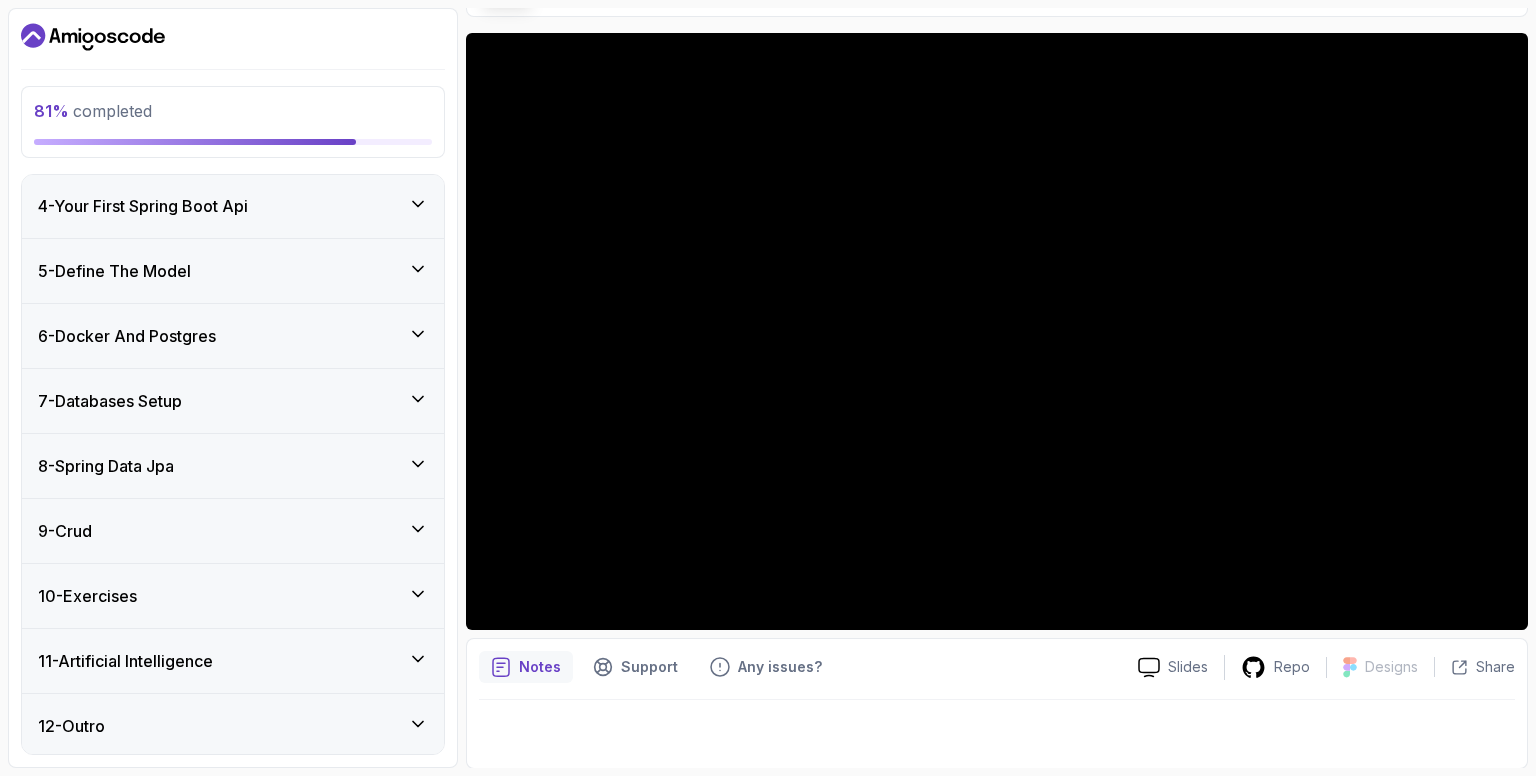 click on "11  -  Artificial Intelligence" at bounding box center (233, 661) 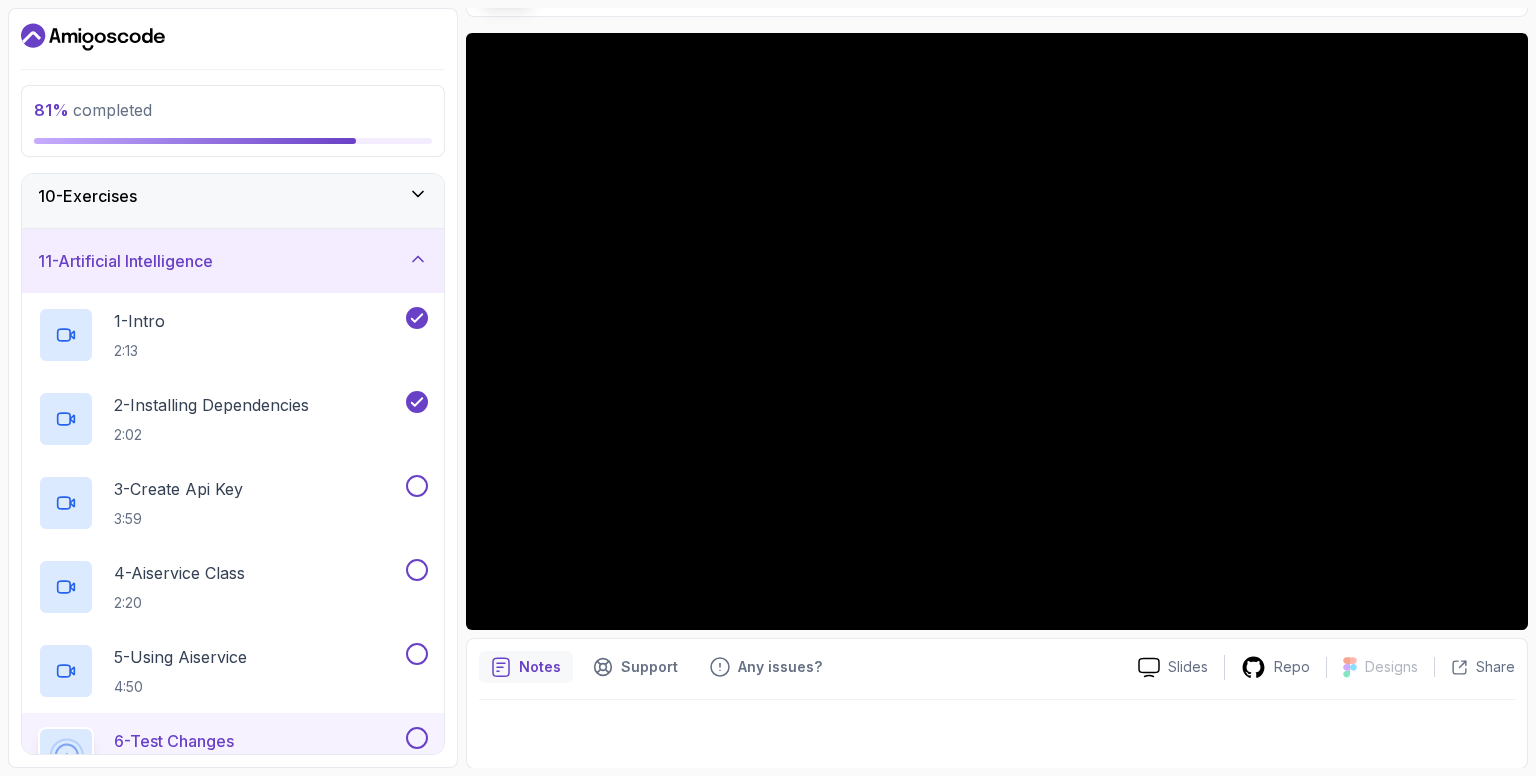 scroll, scrollTop: 784, scrollLeft: 0, axis: vertical 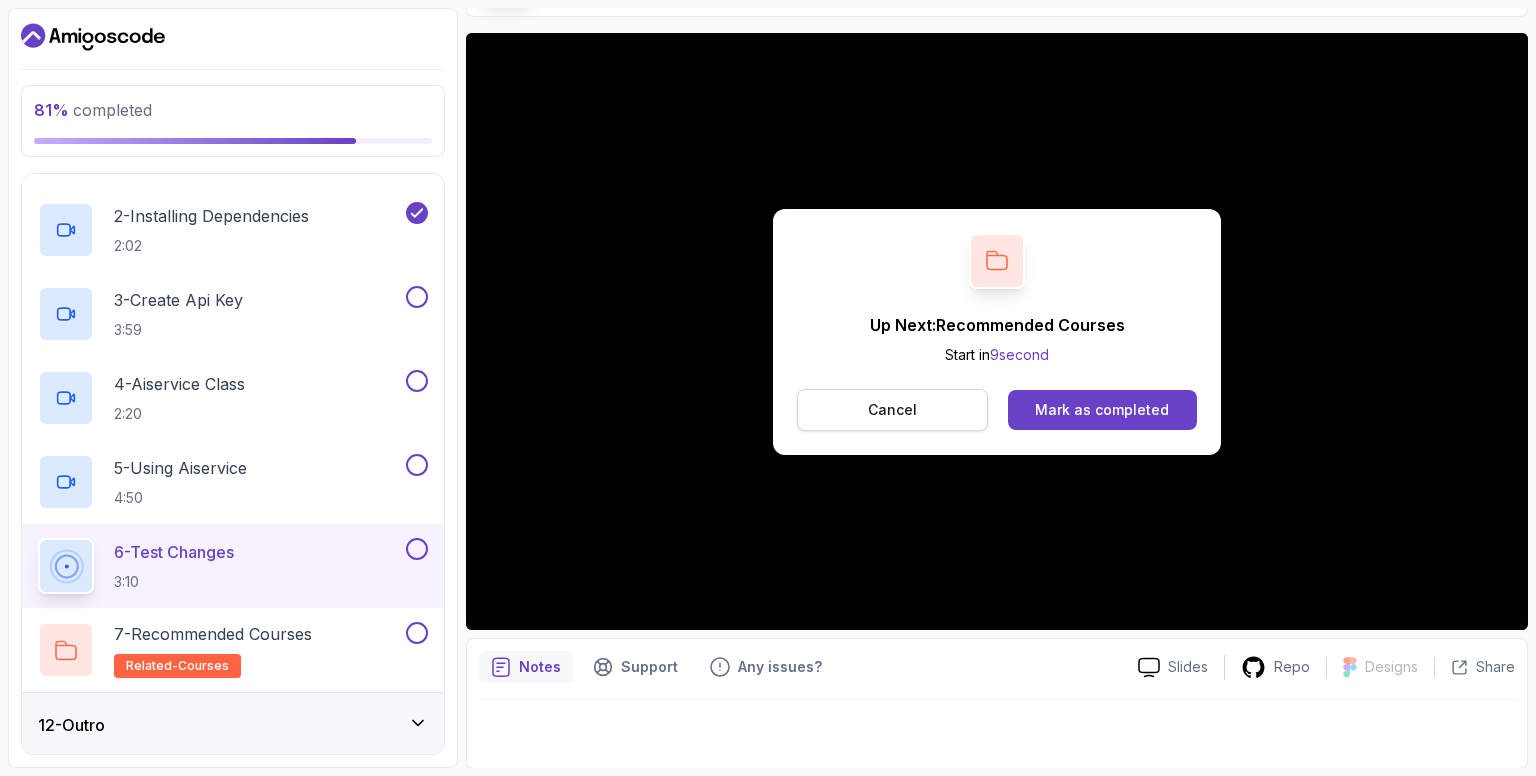 click on "Cancel" at bounding box center [892, 410] 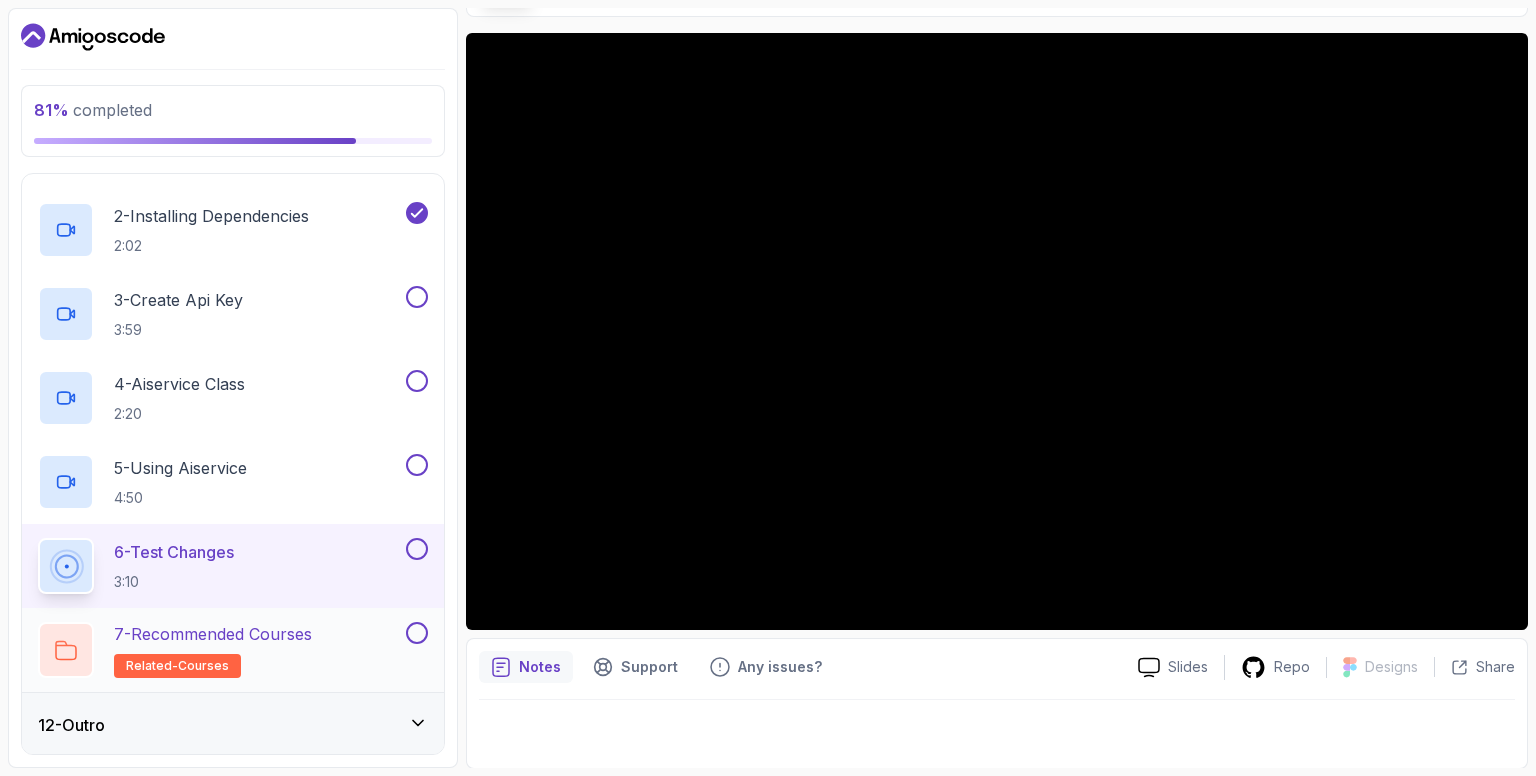 click on "7  -  Recommended Courses related-courses" at bounding box center [220, 650] 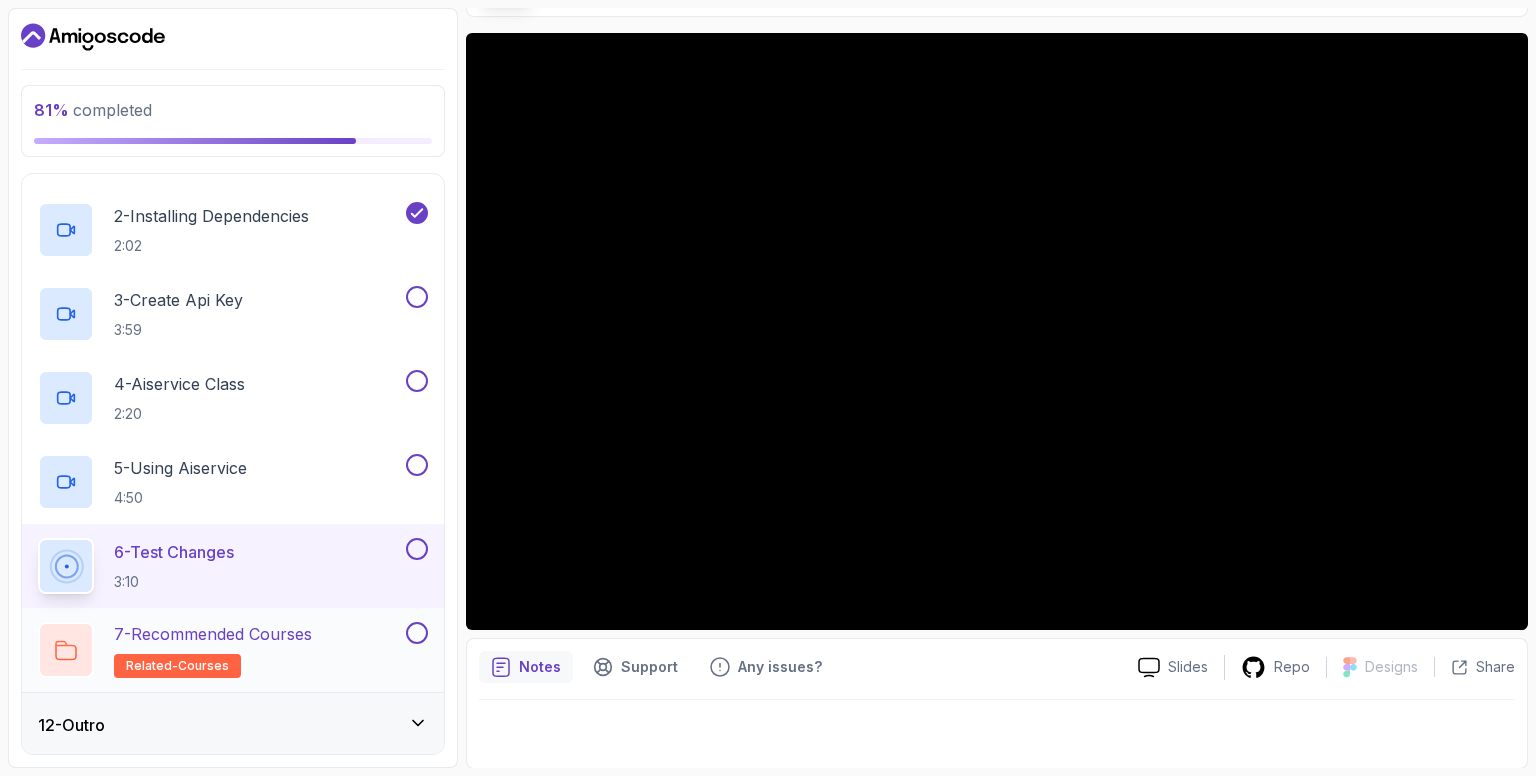 scroll, scrollTop: 0, scrollLeft: 0, axis: both 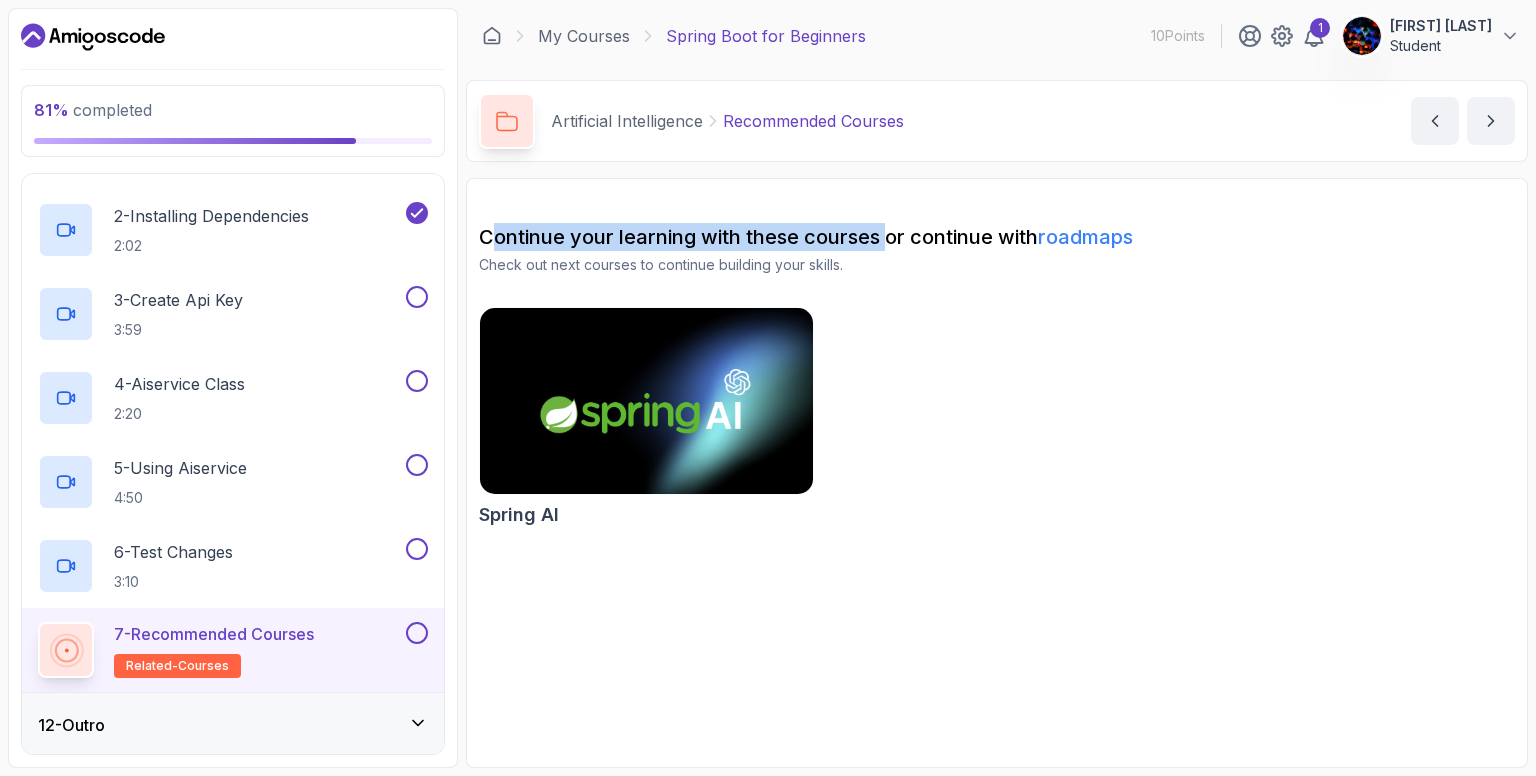 drag, startPoint x: 486, startPoint y: 234, endPoint x: 891, endPoint y: 234, distance: 405 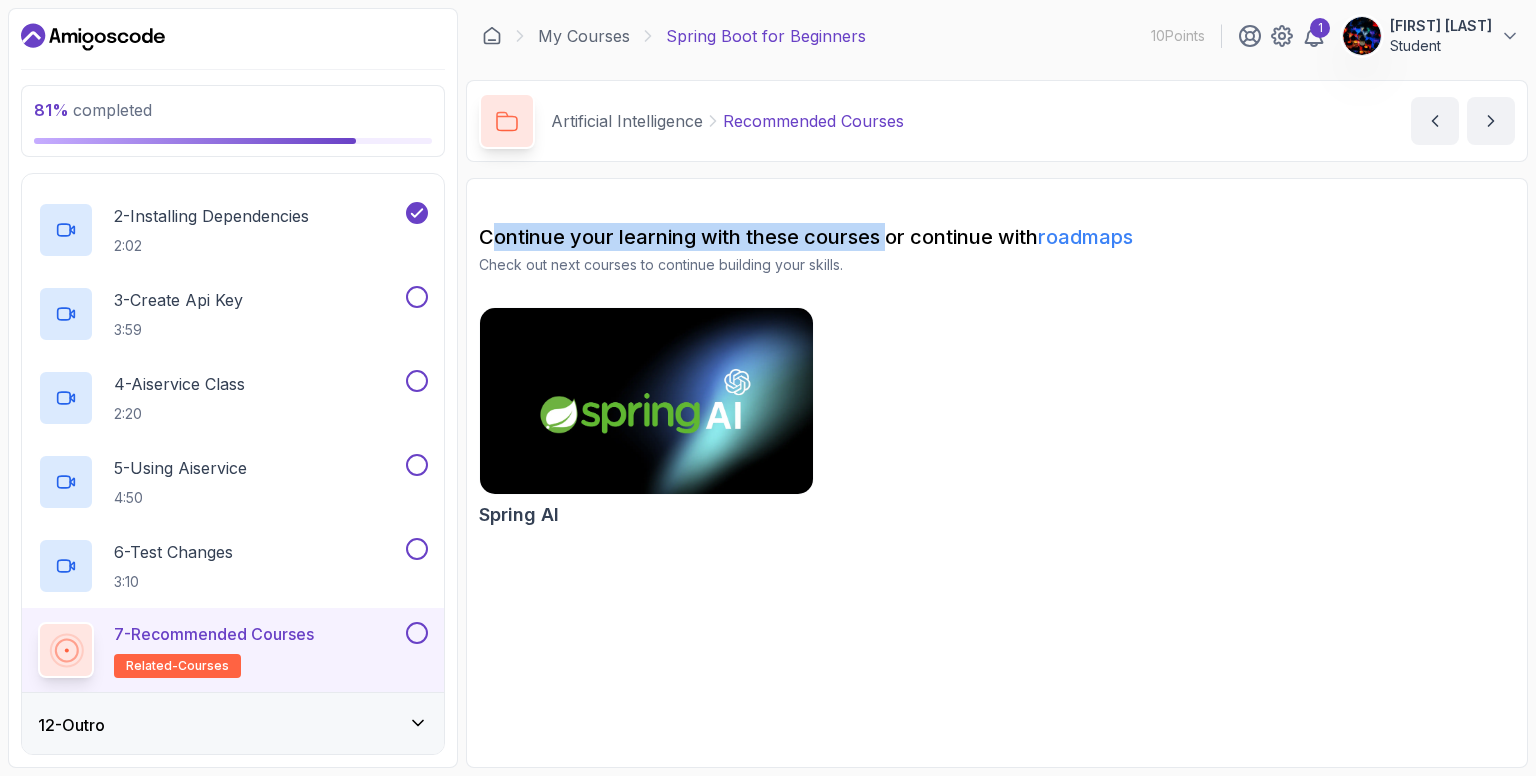 click on "Continue your learning with these courses or continue with  roadmaps" at bounding box center [997, 237] 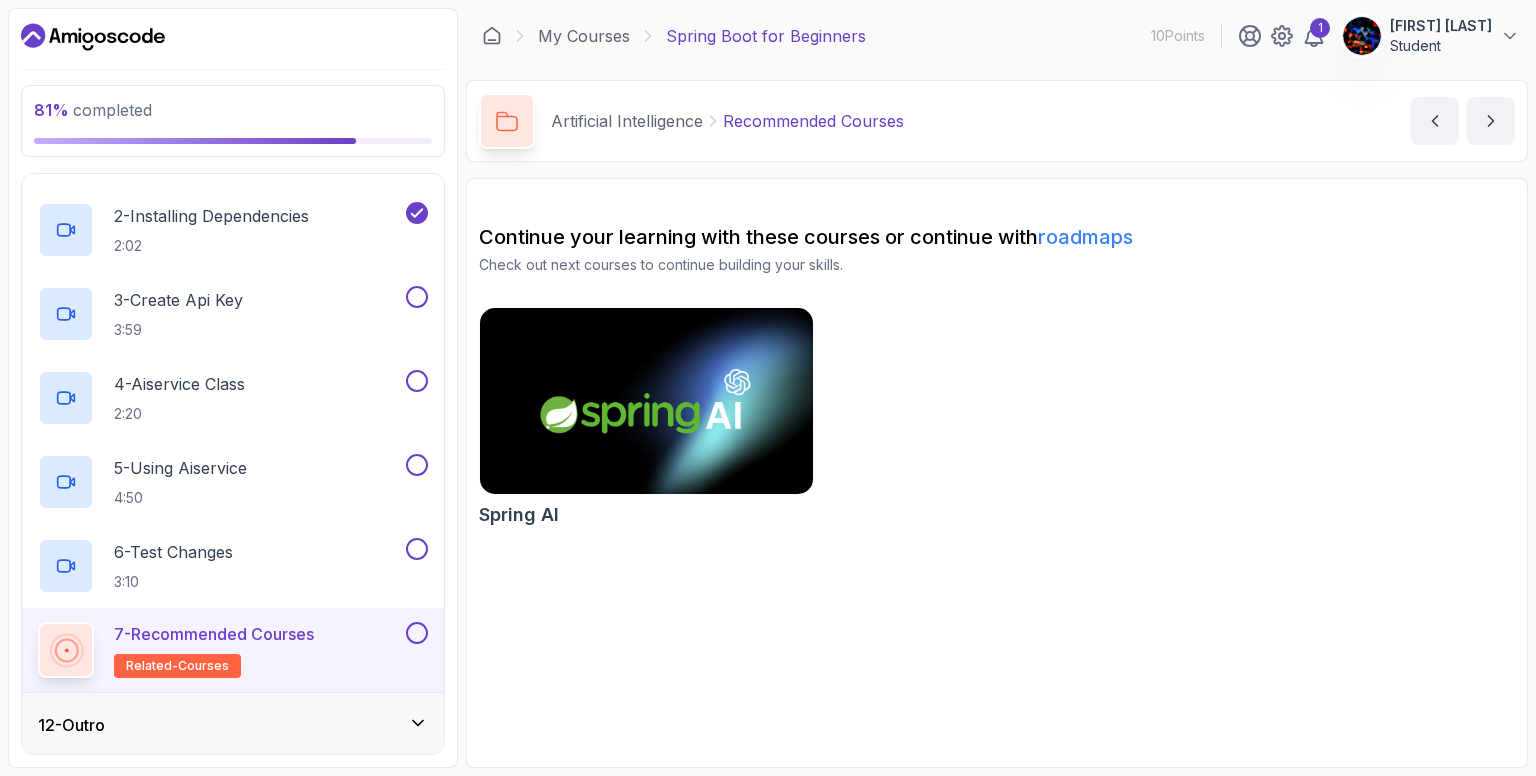 click on "Spring AI" at bounding box center (997, 421) 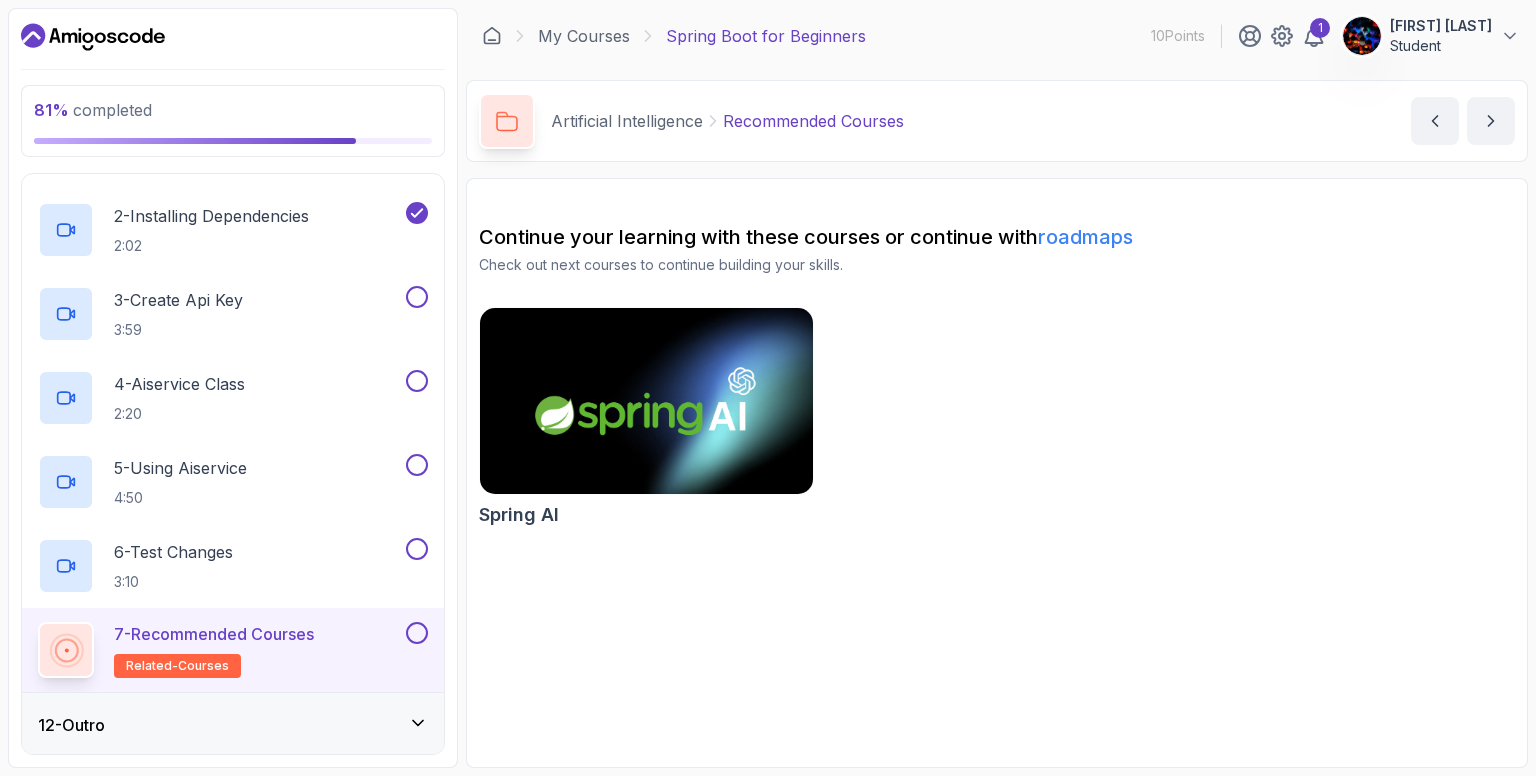 click at bounding box center [646, 401] 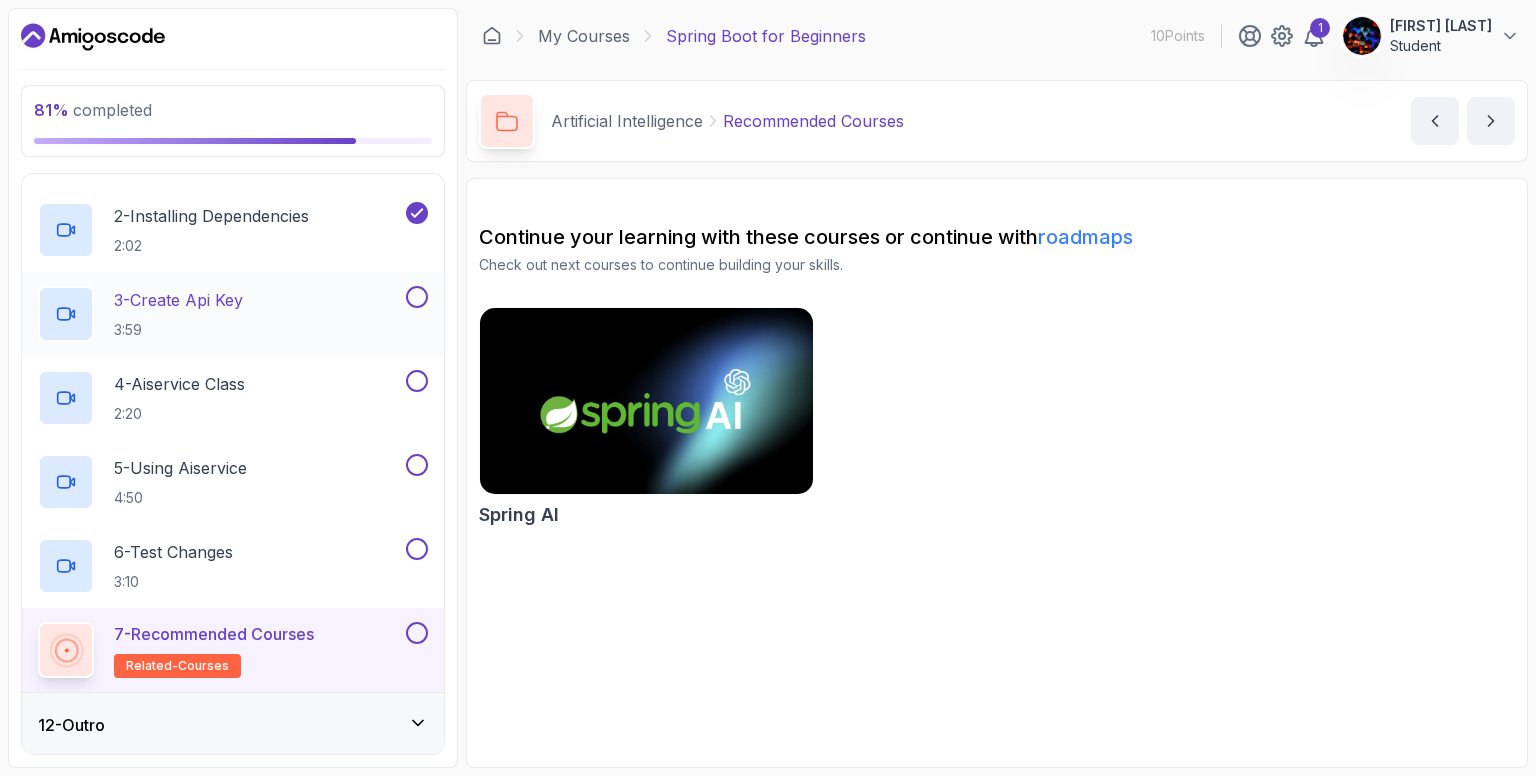 click on "3  -  Create Api Key 3:59" at bounding box center [220, 314] 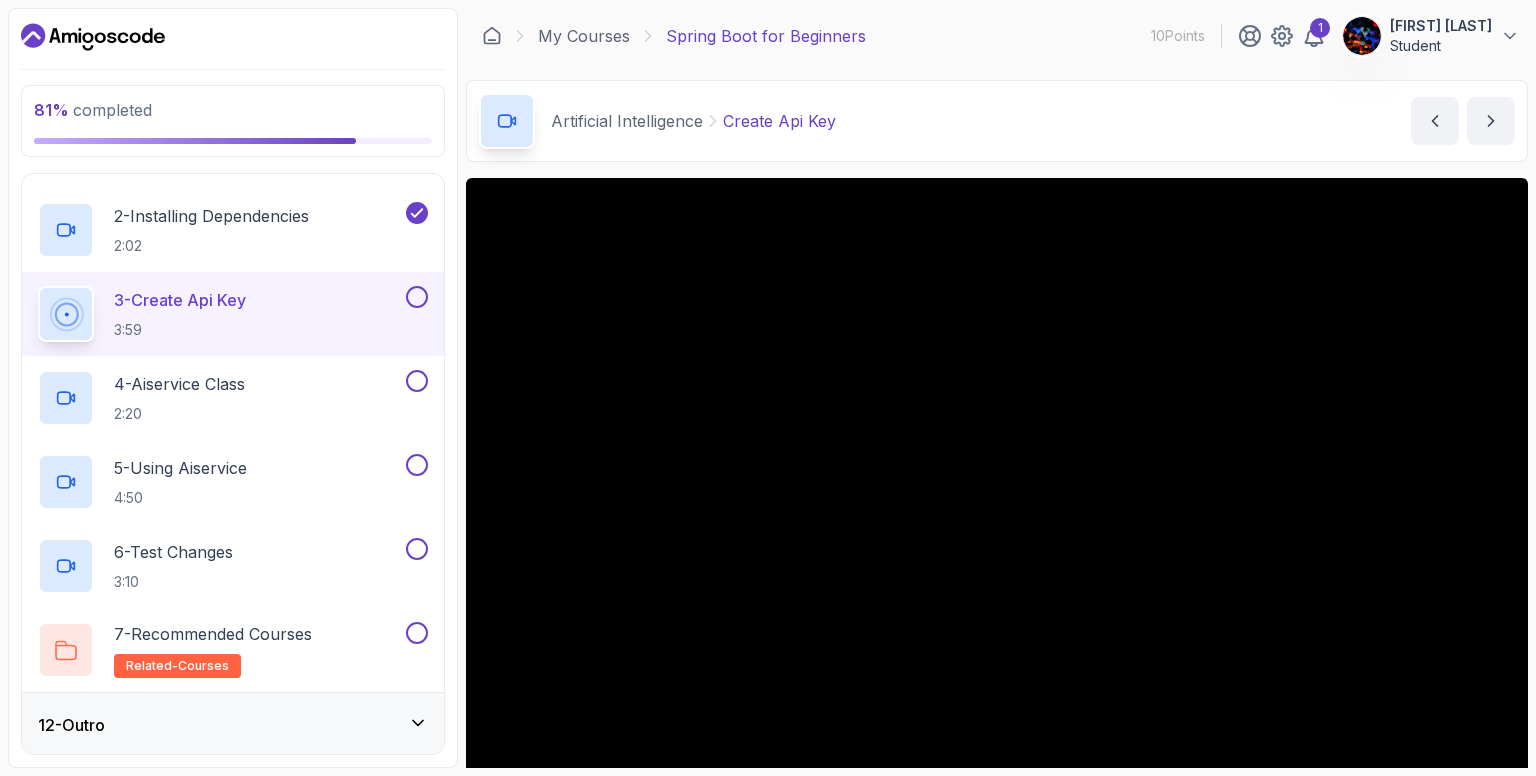 scroll, scrollTop: 100, scrollLeft: 0, axis: vertical 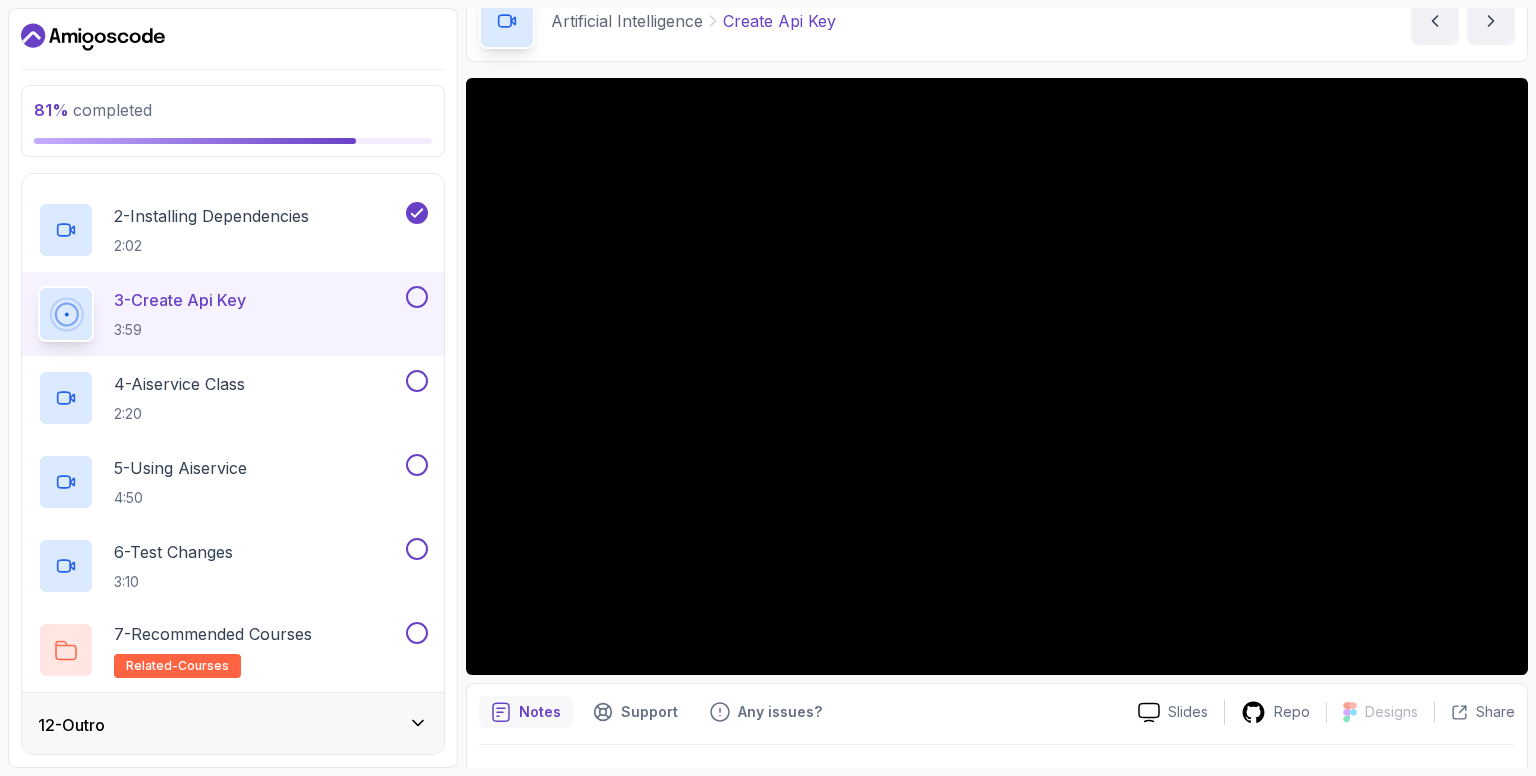 type 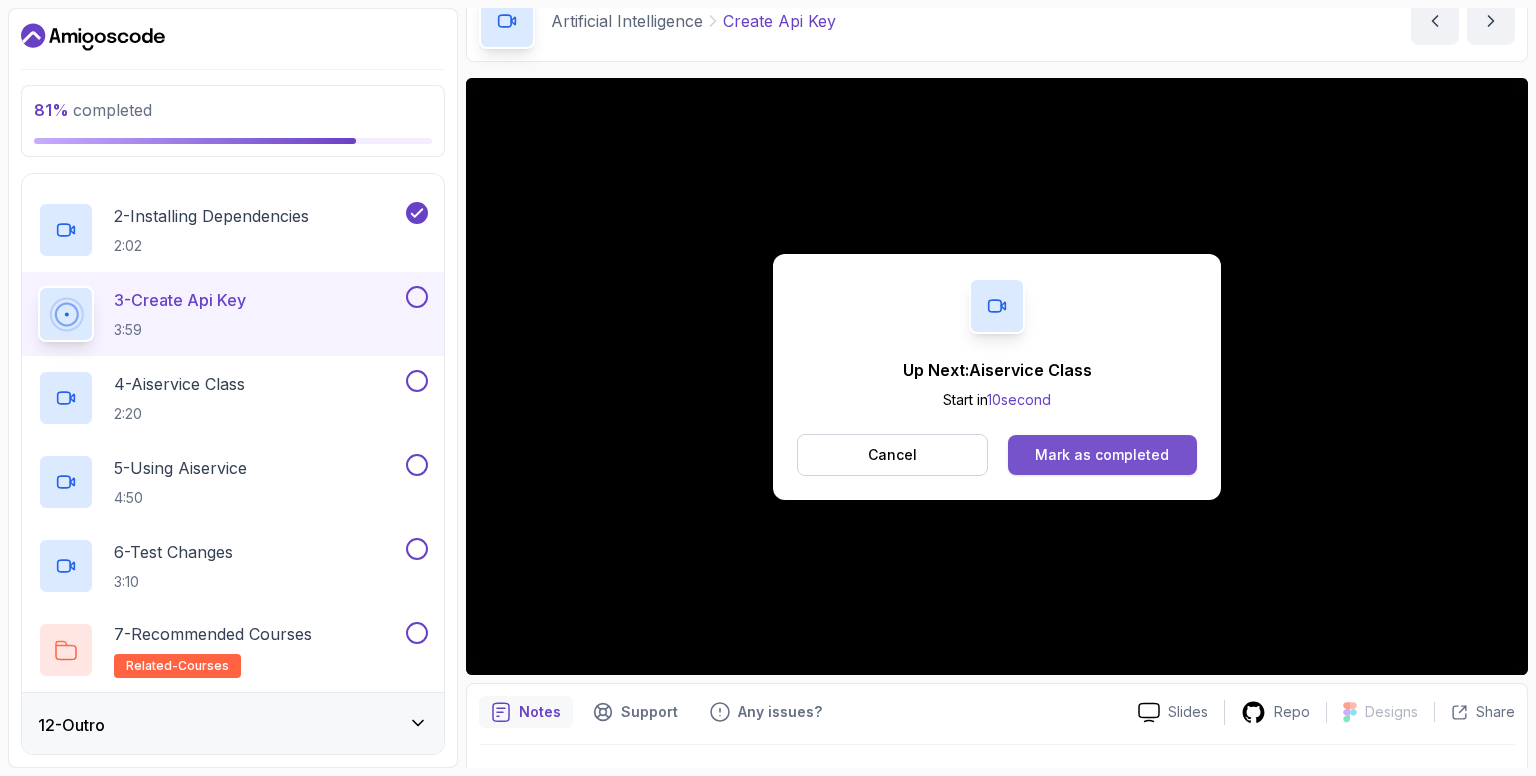 click on "Mark as completed" at bounding box center [1102, 455] 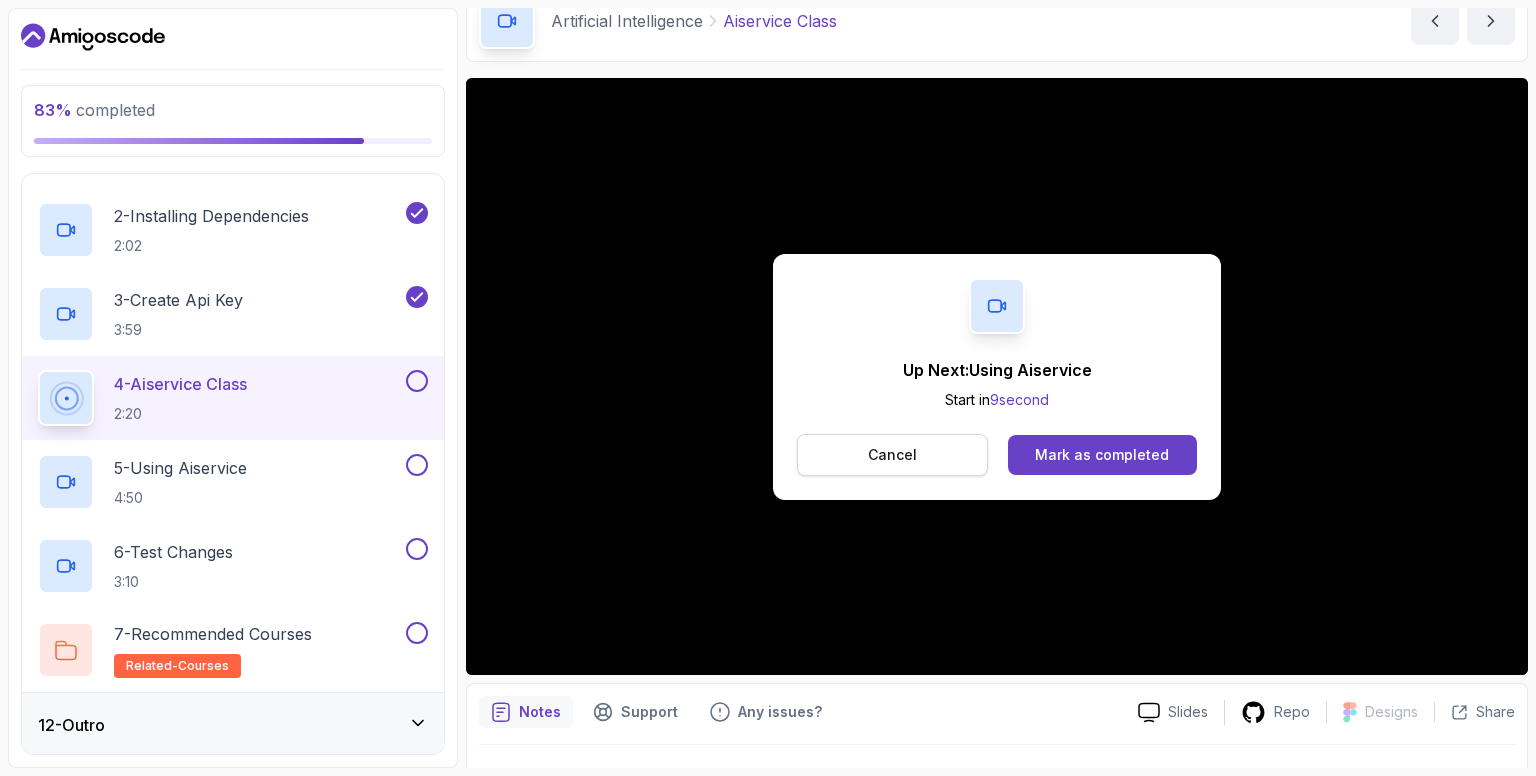 click on "Cancel" at bounding box center [892, 455] 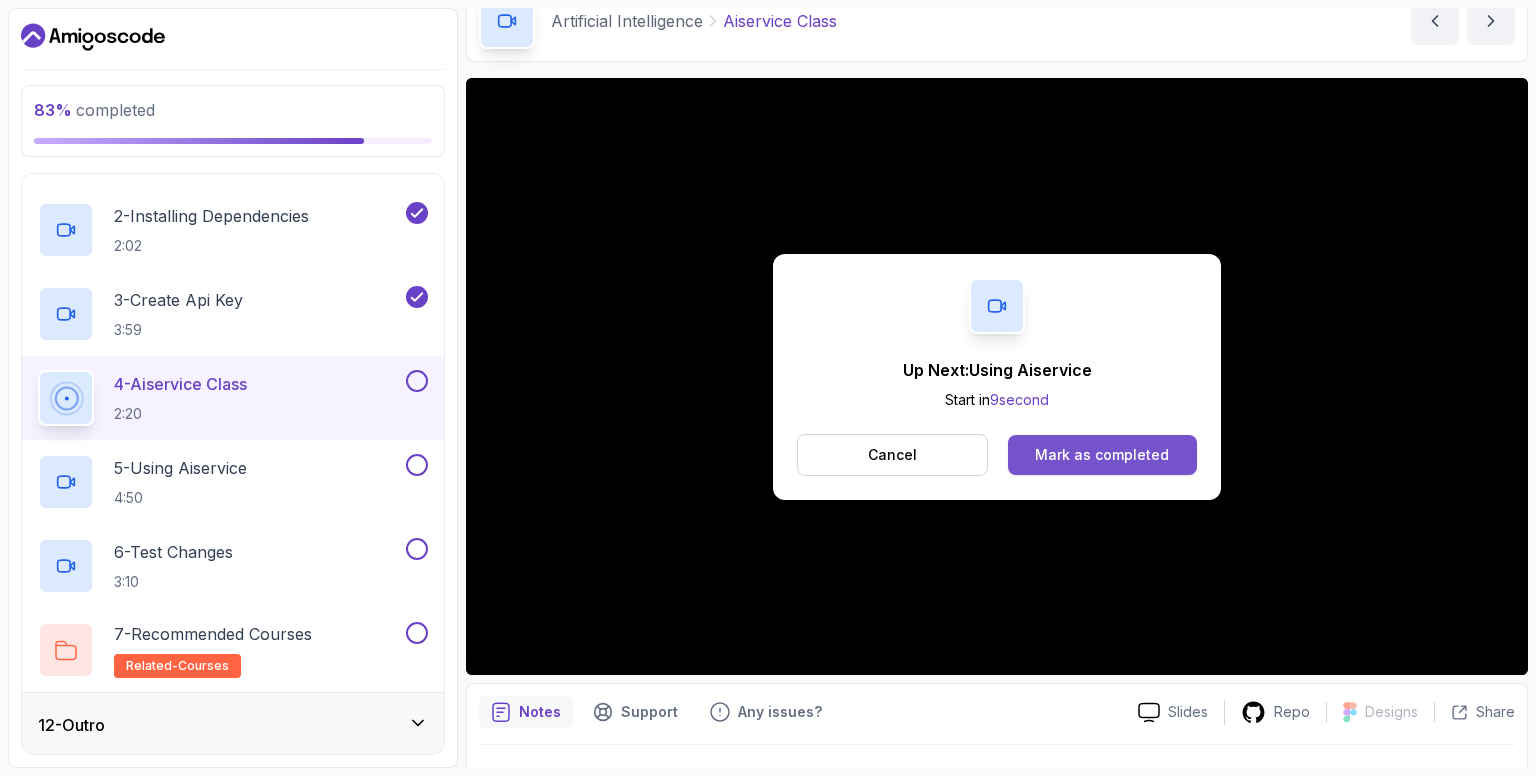 click on "Mark as completed" at bounding box center (1102, 455) 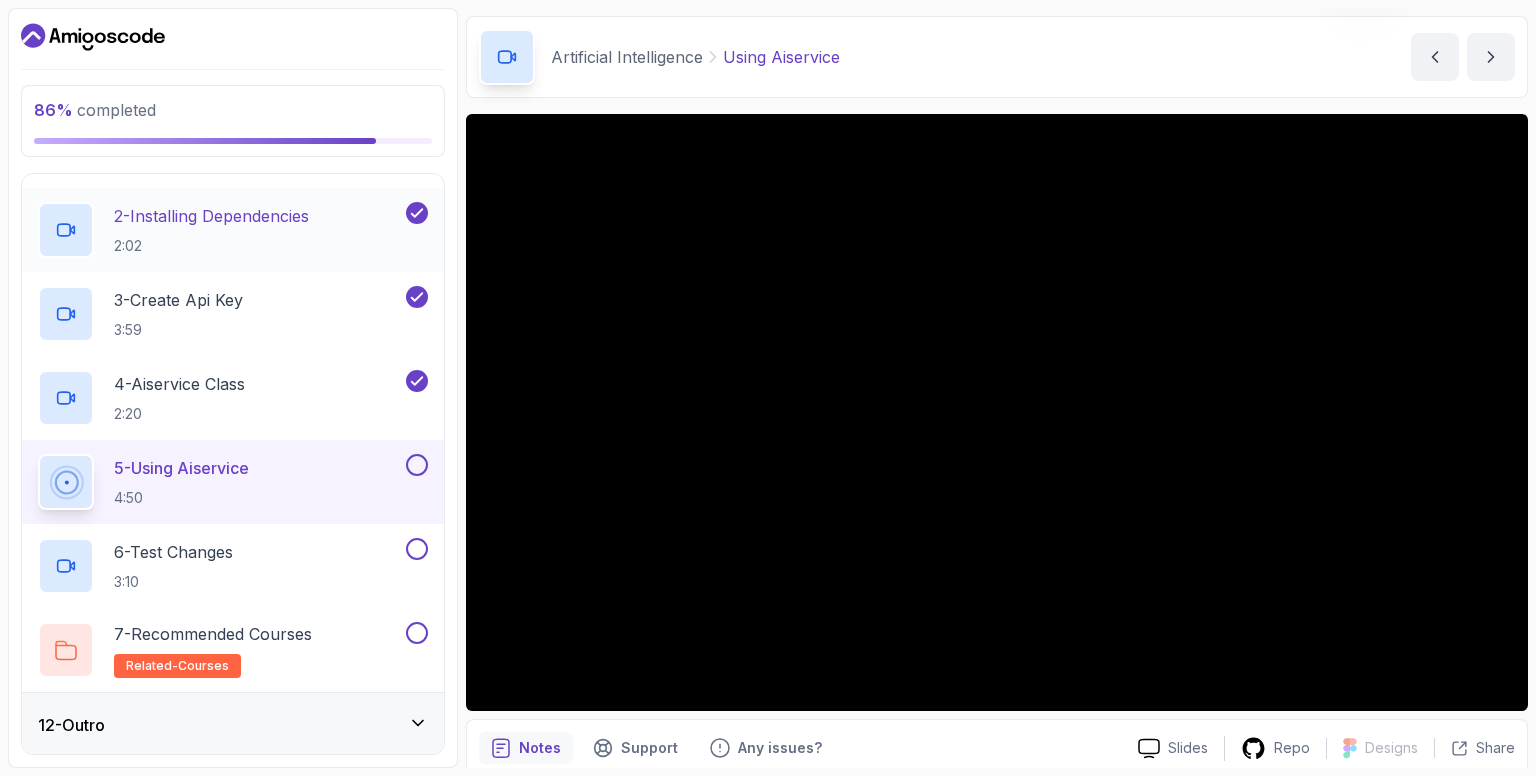 scroll, scrollTop: 145, scrollLeft: 0, axis: vertical 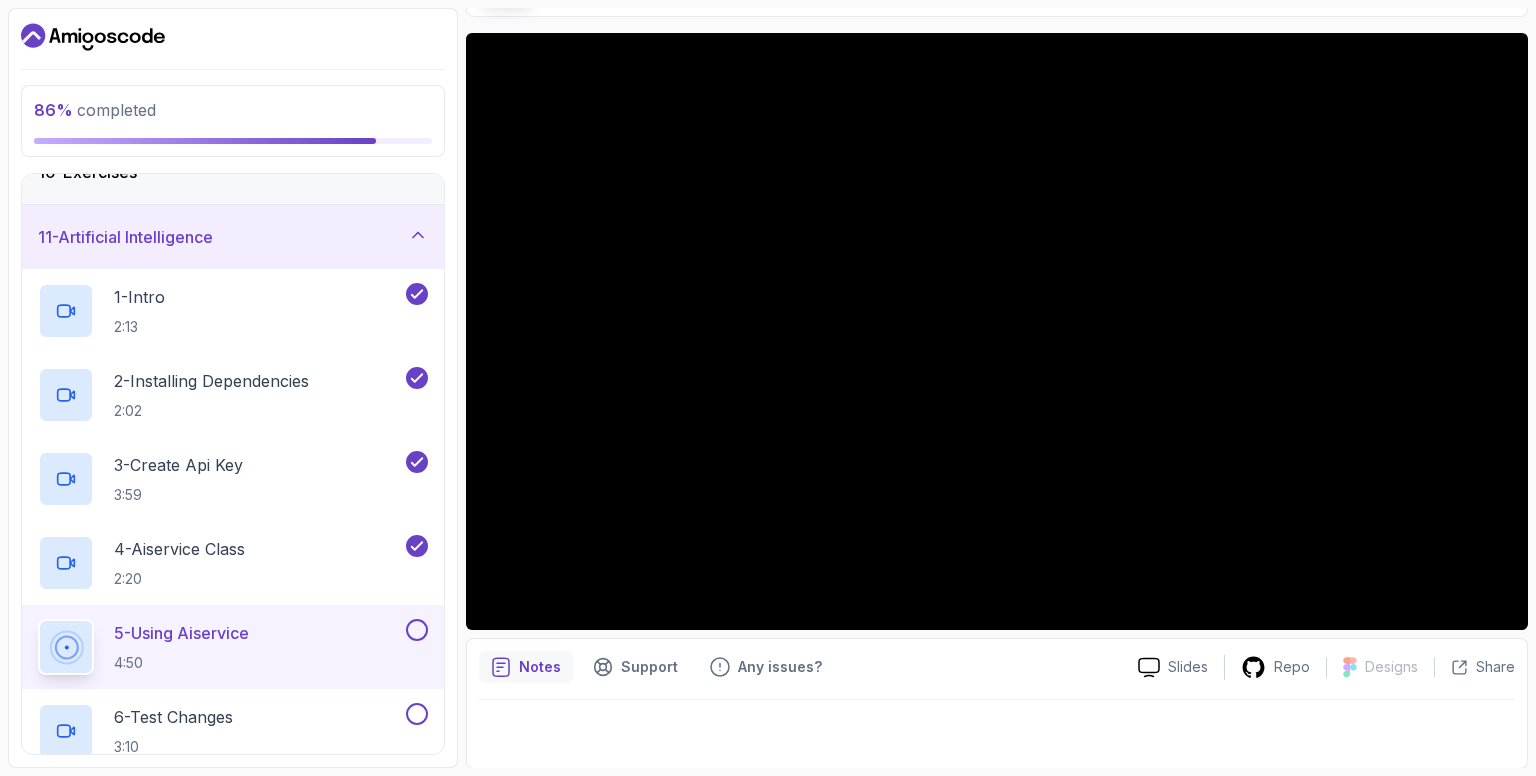 click on "11  -  Artificial Intelligence" at bounding box center (233, 237) 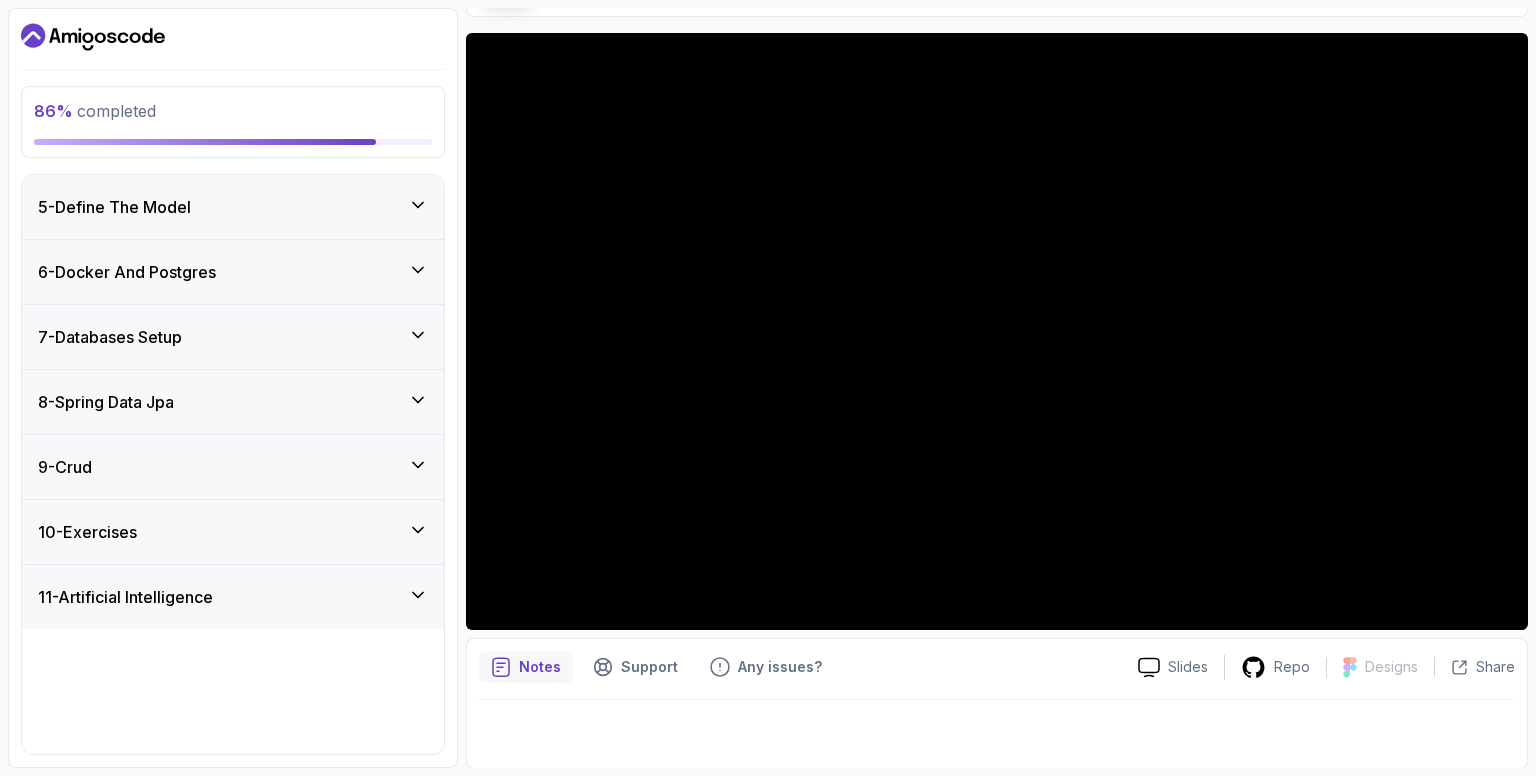 scroll, scrollTop: 196, scrollLeft: 0, axis: vertical 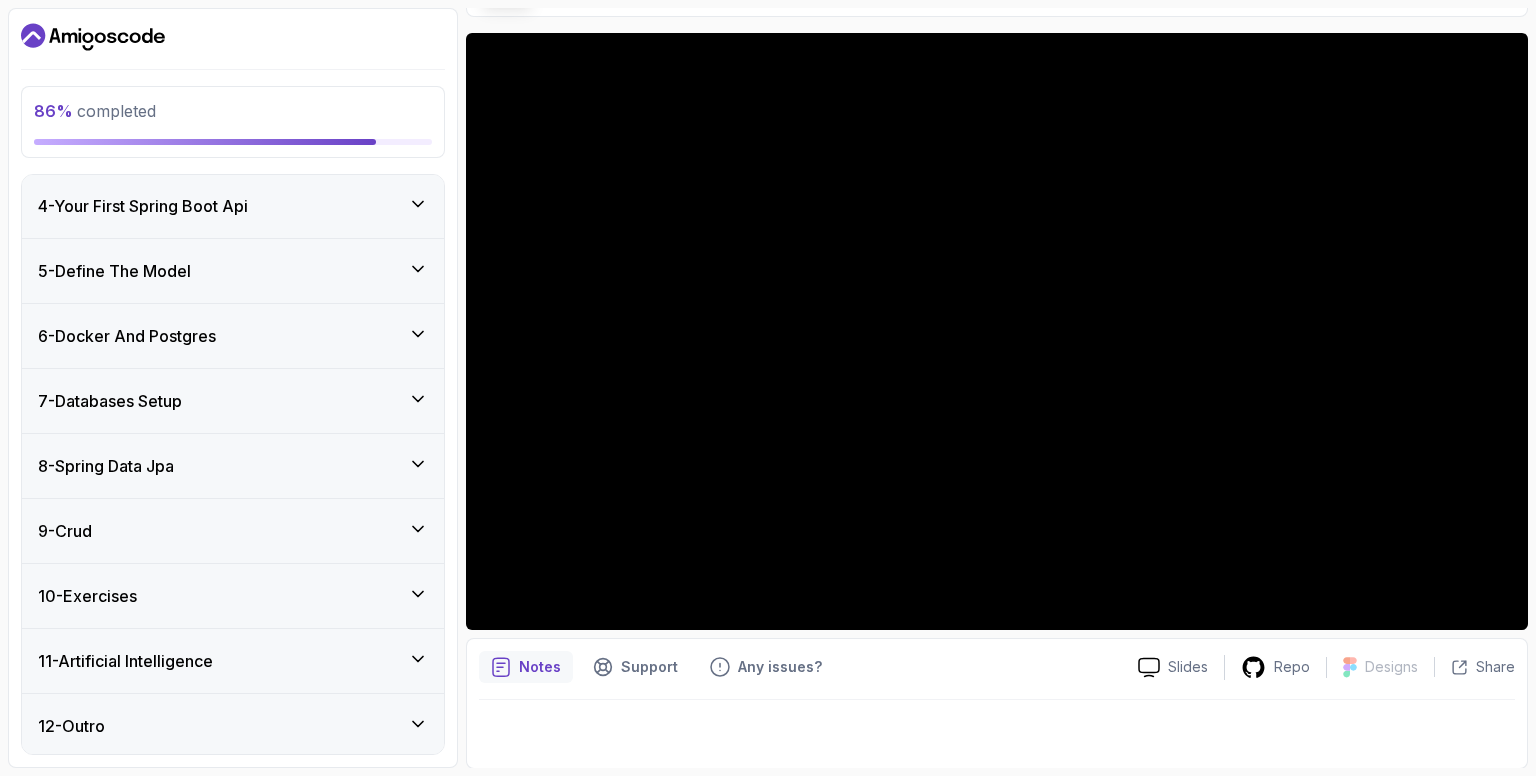 click on "12  -  Outro" at bounding box center (233, 726) 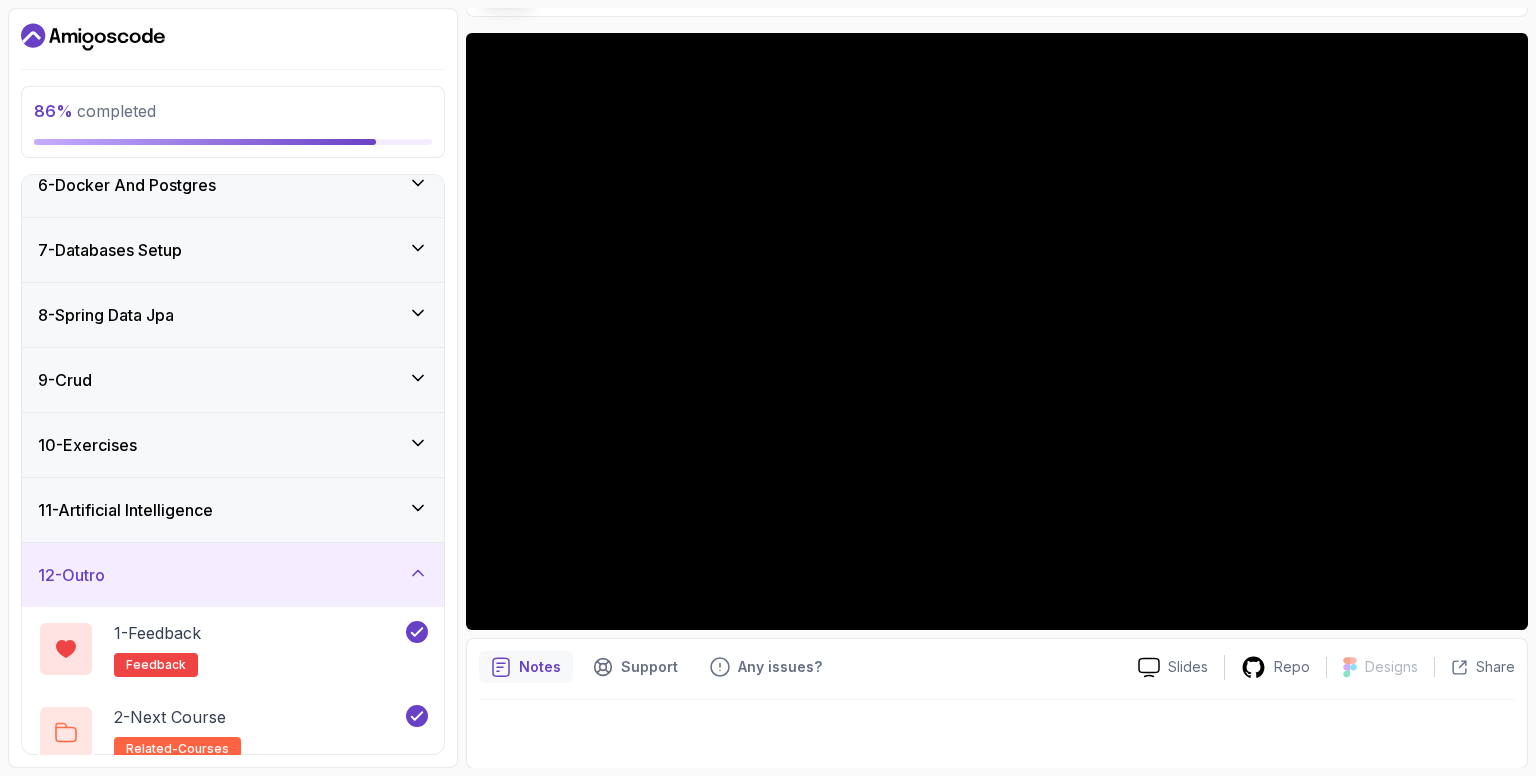 scroll, scrollTop: 364, scrollLeft: 0, axis: vertical 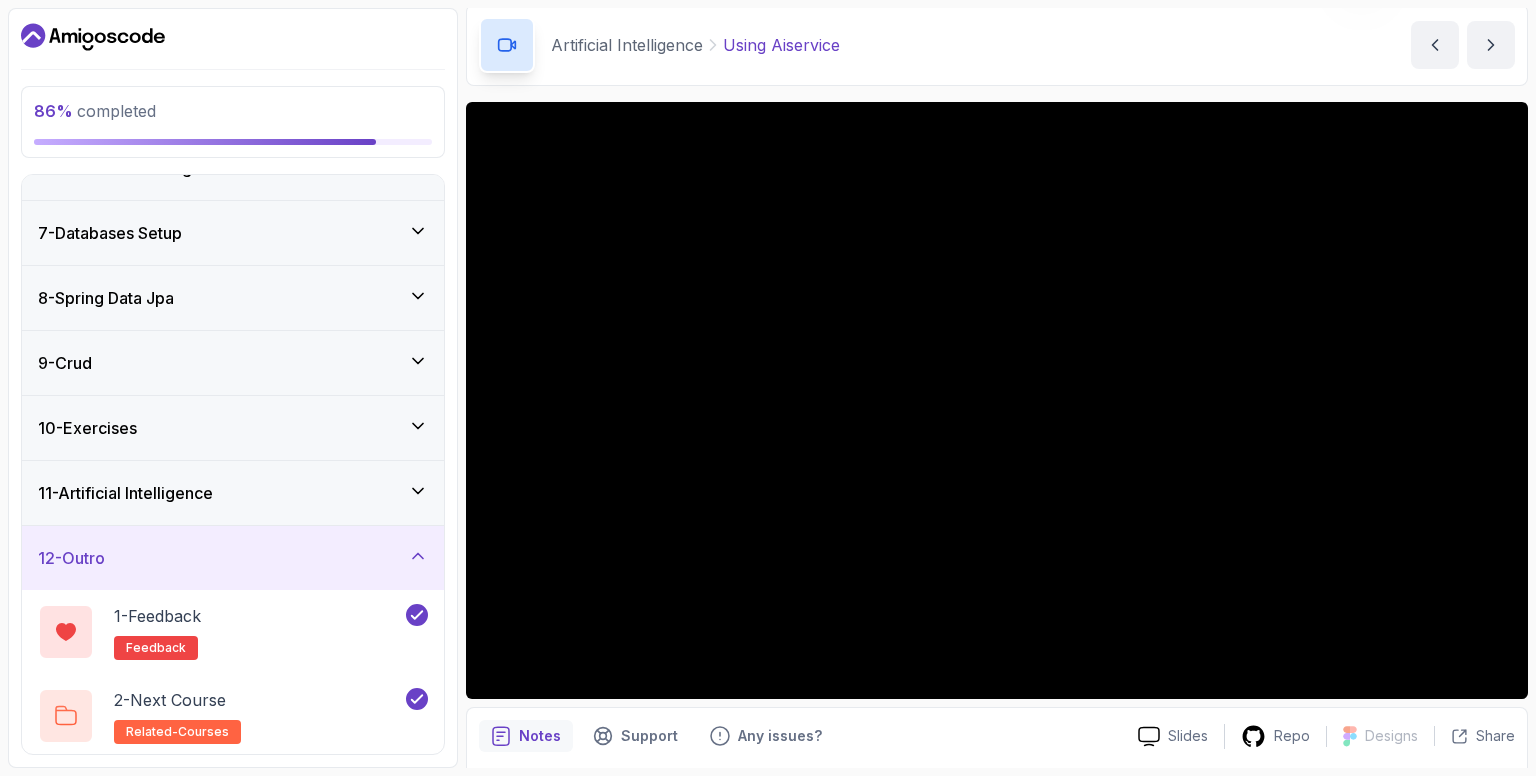 click 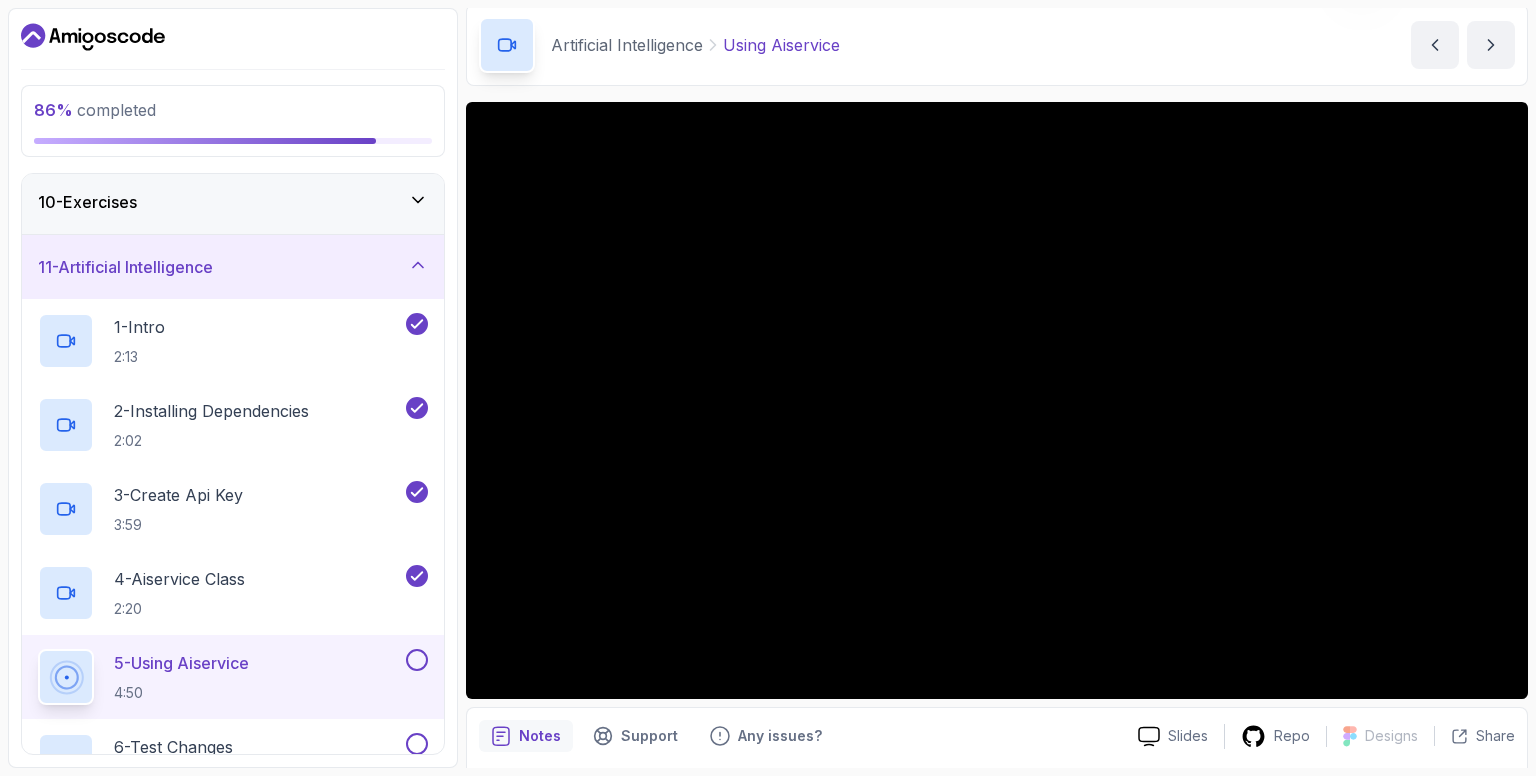 scroll, scrollTop: 664, scrollLeft: 0, axis: vertical 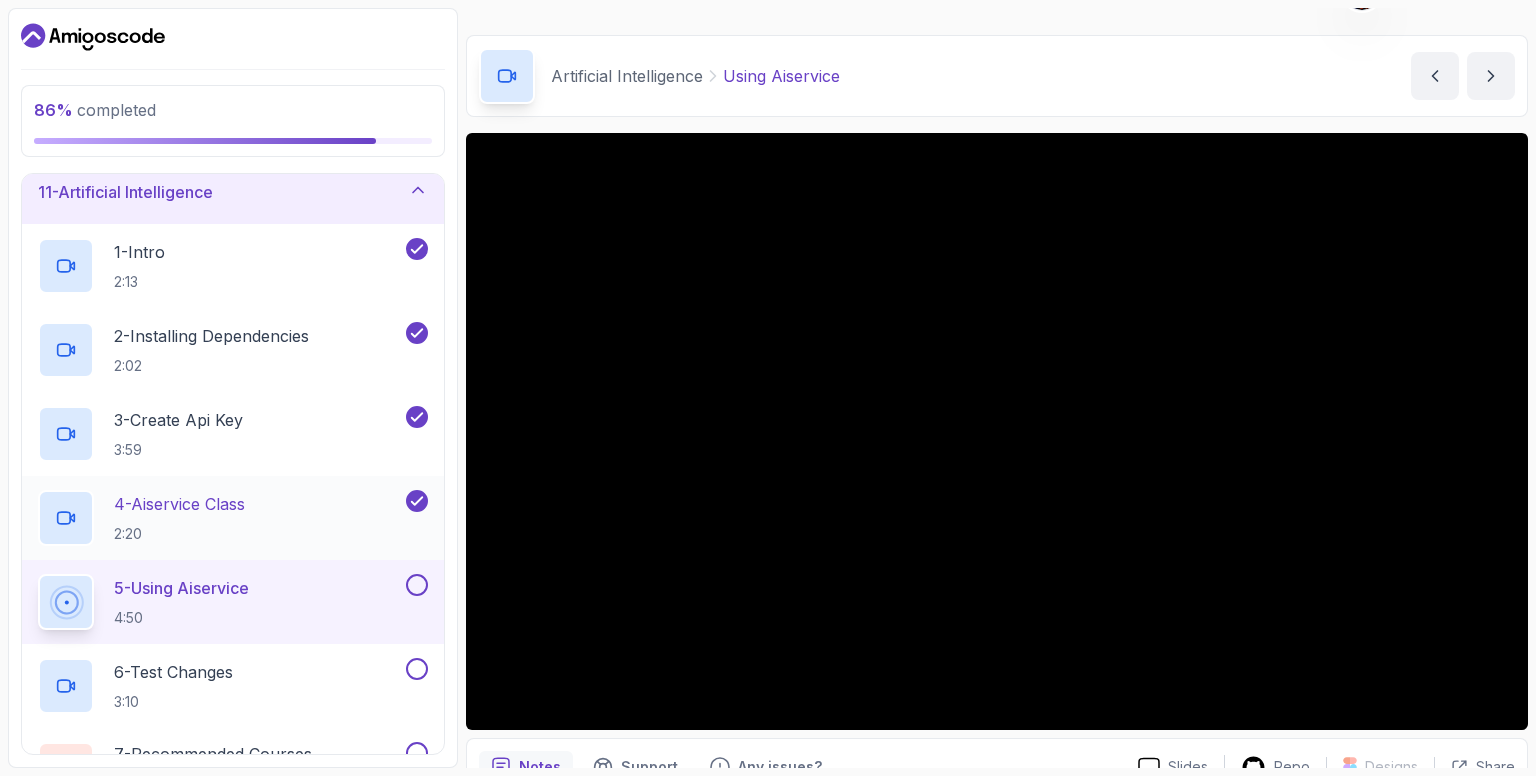 click on "4  -  Aiservice Class 2:20" at bounding box center (220, 518) 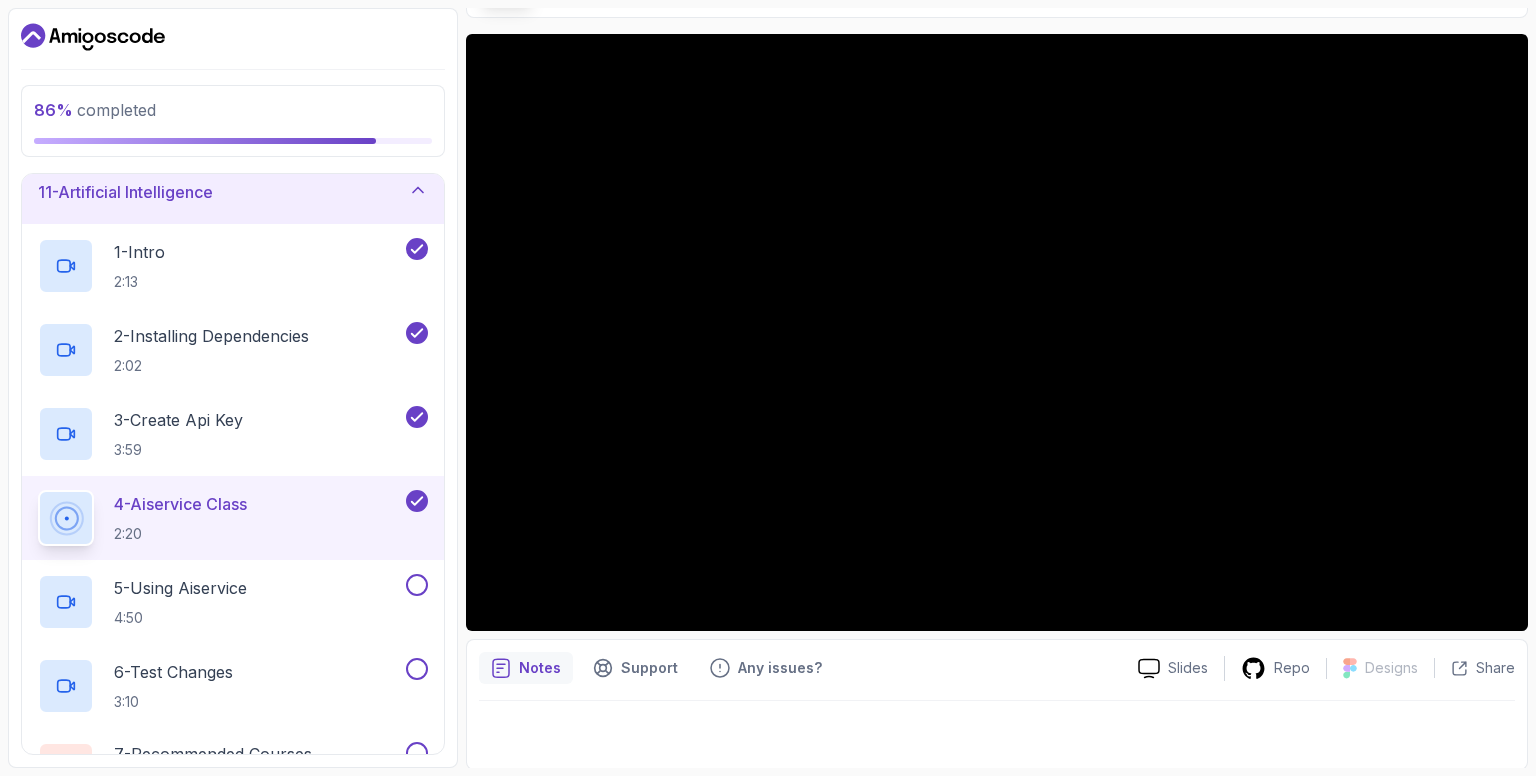 scroll, scrollTop: 145, scrollLeft: 0, axis: vertical 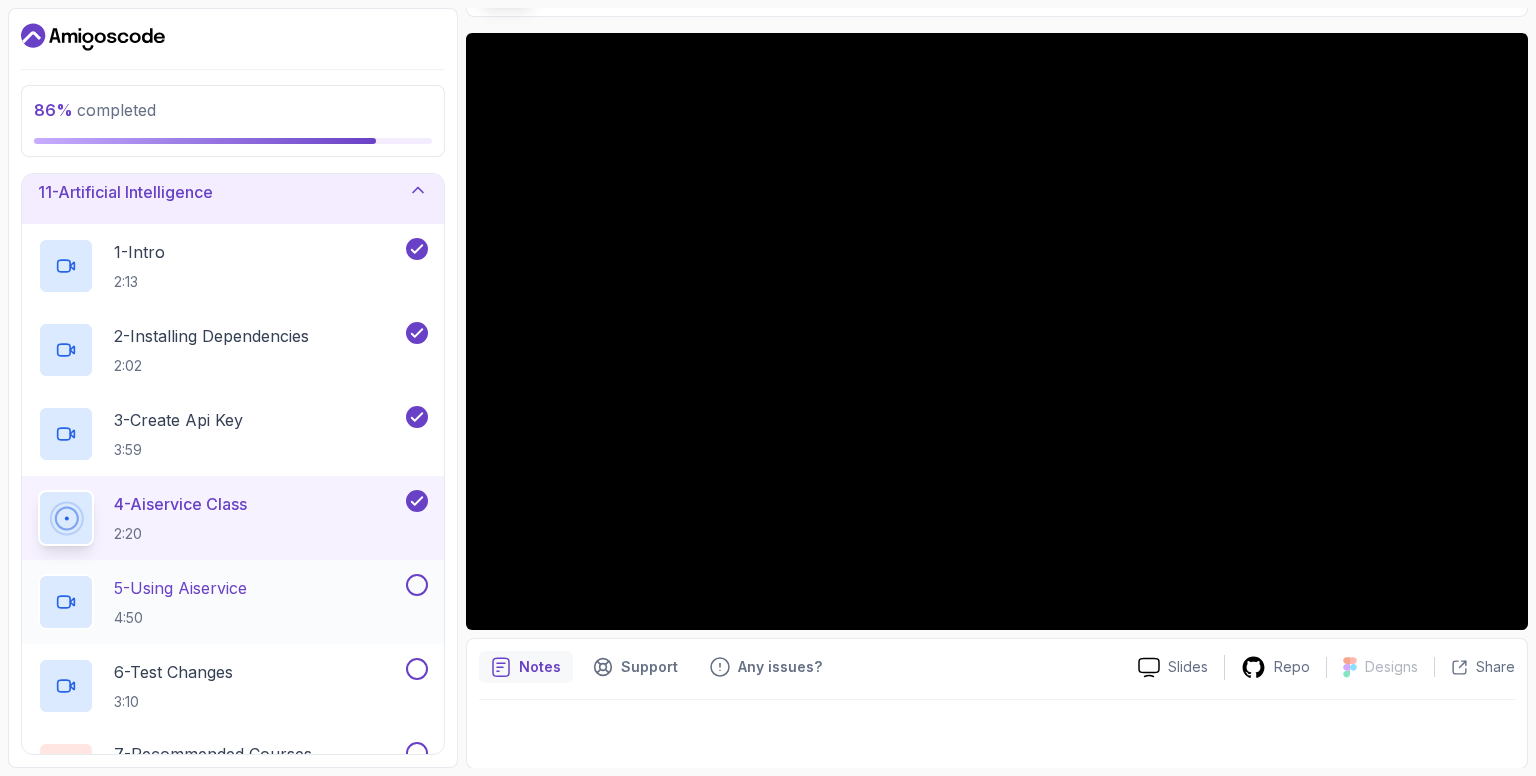 click on "5  -  Using Aiservice" at bounding box center (180, 588) 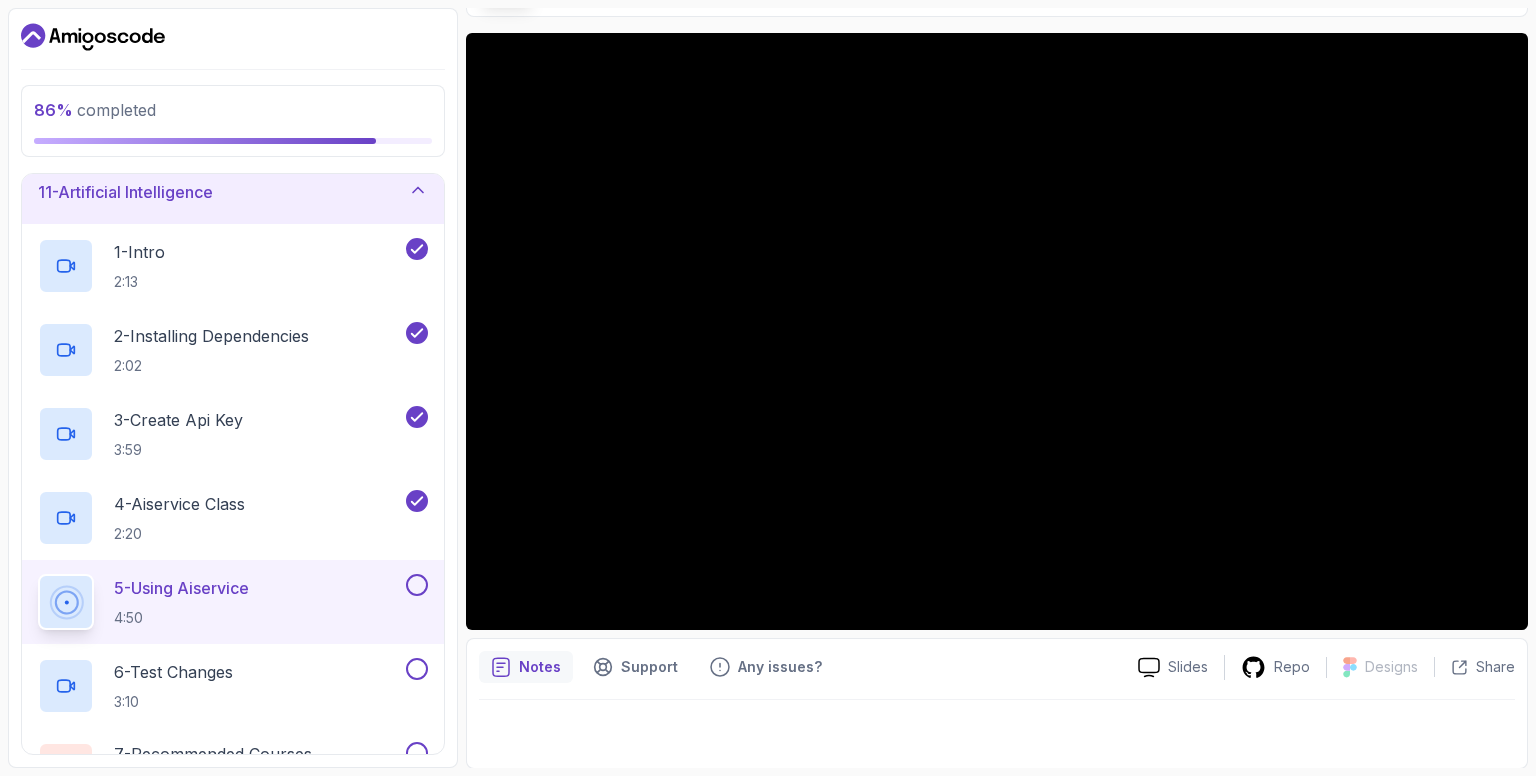 scroll, scrollTop: 45, scrollLeft: 0, axis: vertical 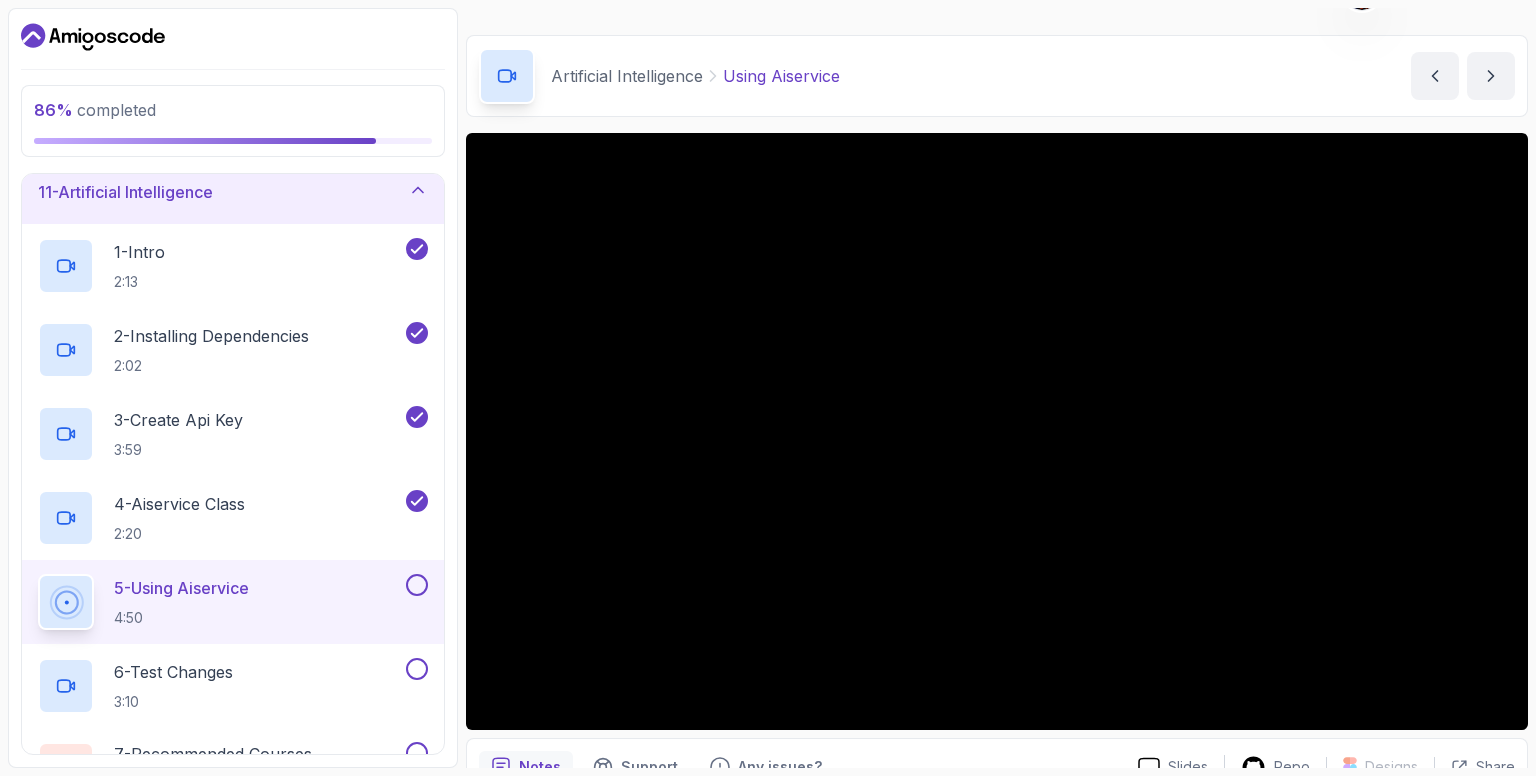 click at bounding box center (417, 585) 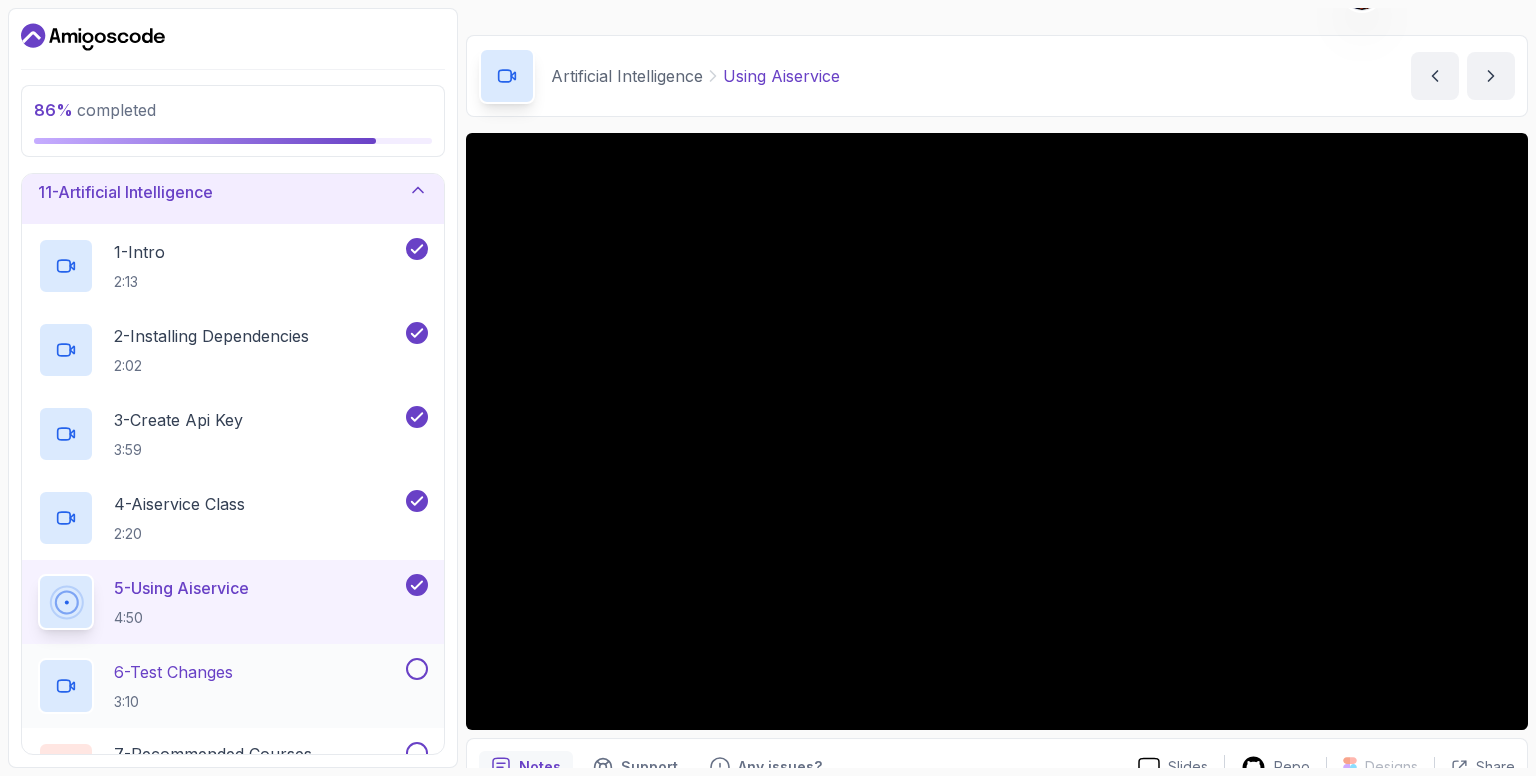 click on "6  -  Test Changes 3:10" at bounding box center (220, 686) 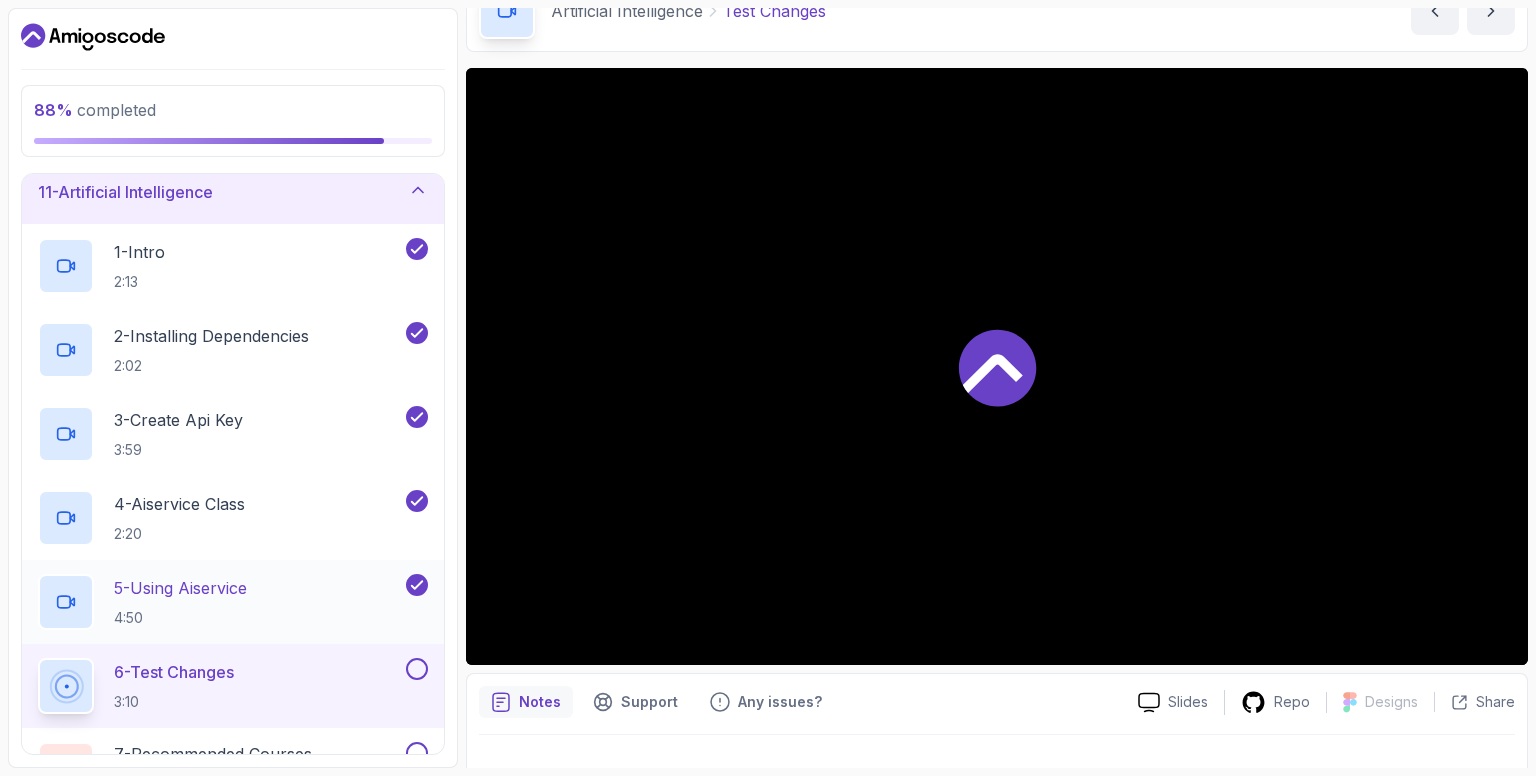 scroll, scrollTop: 145, scrollLeft: 0, axis: vertical 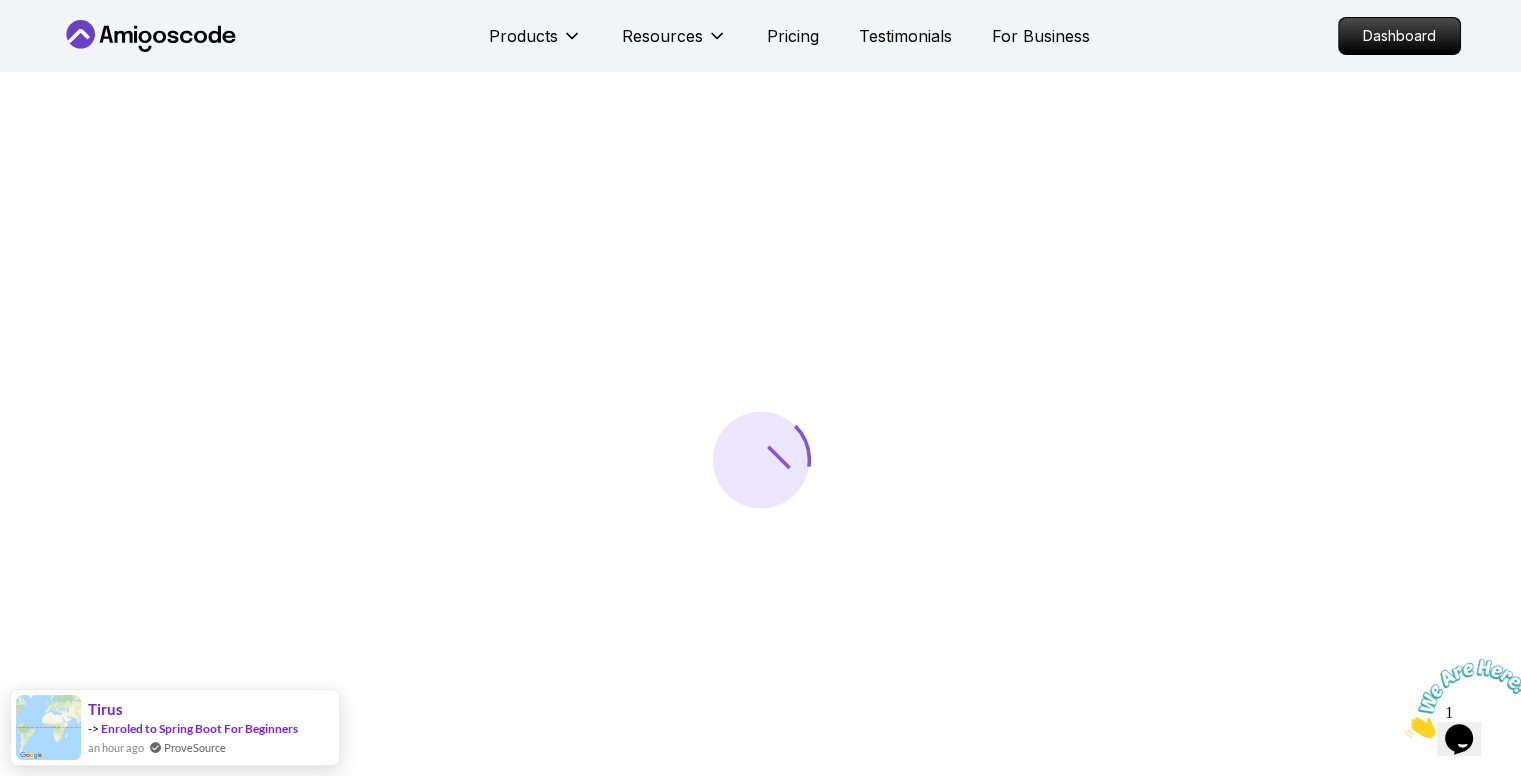 click at bounding box center [1405, 732] 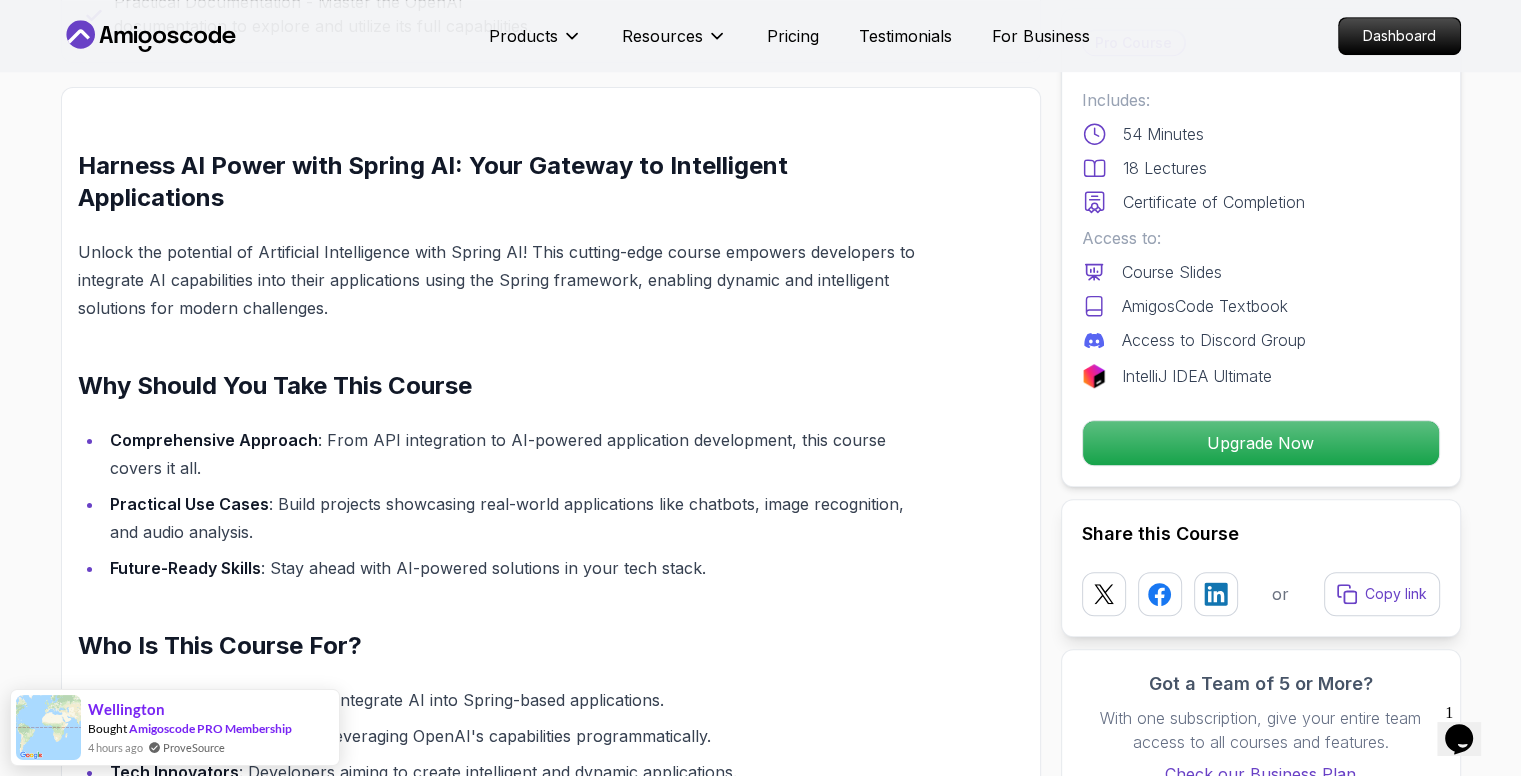 scroll, scrollTop: 1400, scrollLeft: 0, axis: vertical 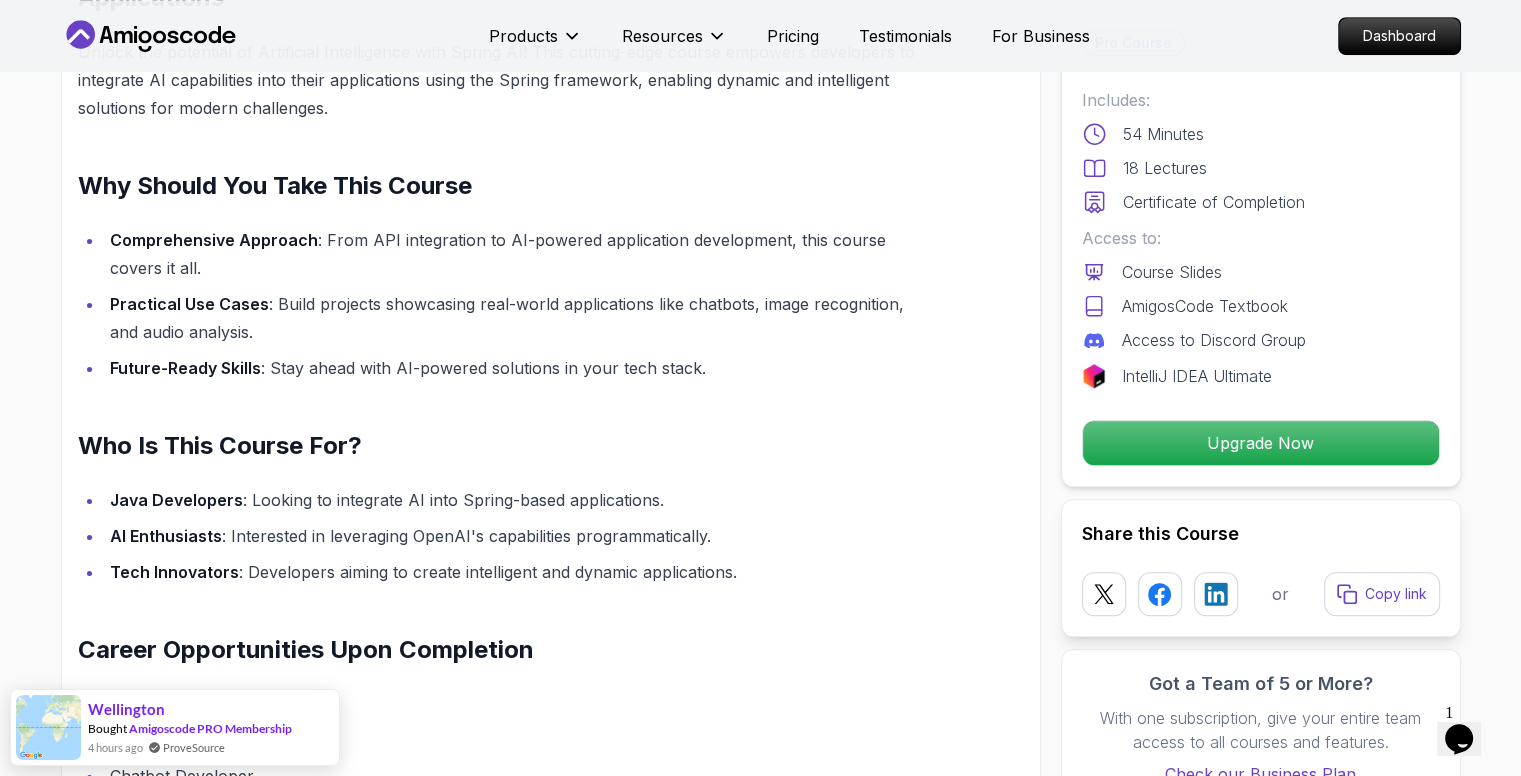 click on "Products Resources Pricing Testimonials For Business Dashboard Products Resources Pricing Testimonials For Business Dashboard Spring AI Welcome to the Spring AI course! Learn to build intelligent applications with the Spring framework effortlessly. Mama Samba Braima Djalo  /   Instructor Pro Course Includes: 54 Minutes 18 Lectures Certificate of Completion Access to: Course Slides AmigosCode Textbook Access to Discord Group IntelliJ IDEA Ultimate Upgrade Now Share this Course or Copy link Got a Team of 5 or More? With one subscription, give your entire team access to all courses and features. Check our Business Plan Mama Samba Braima Djalo  /   Instructor What you will learn spring-boot spring-ai spring-framework ai openai AI Fundamentals - Grasp the core concepts of Artificial Intelligence and how it integrates with Spring. OpenAI Integration - Learn to set up OpenAI API keys and configure models for text, image, and audio processing. Harness AI Power with Spring AI: Your Gateway to Intelligent Applications" at bounding box center [760, 2547] 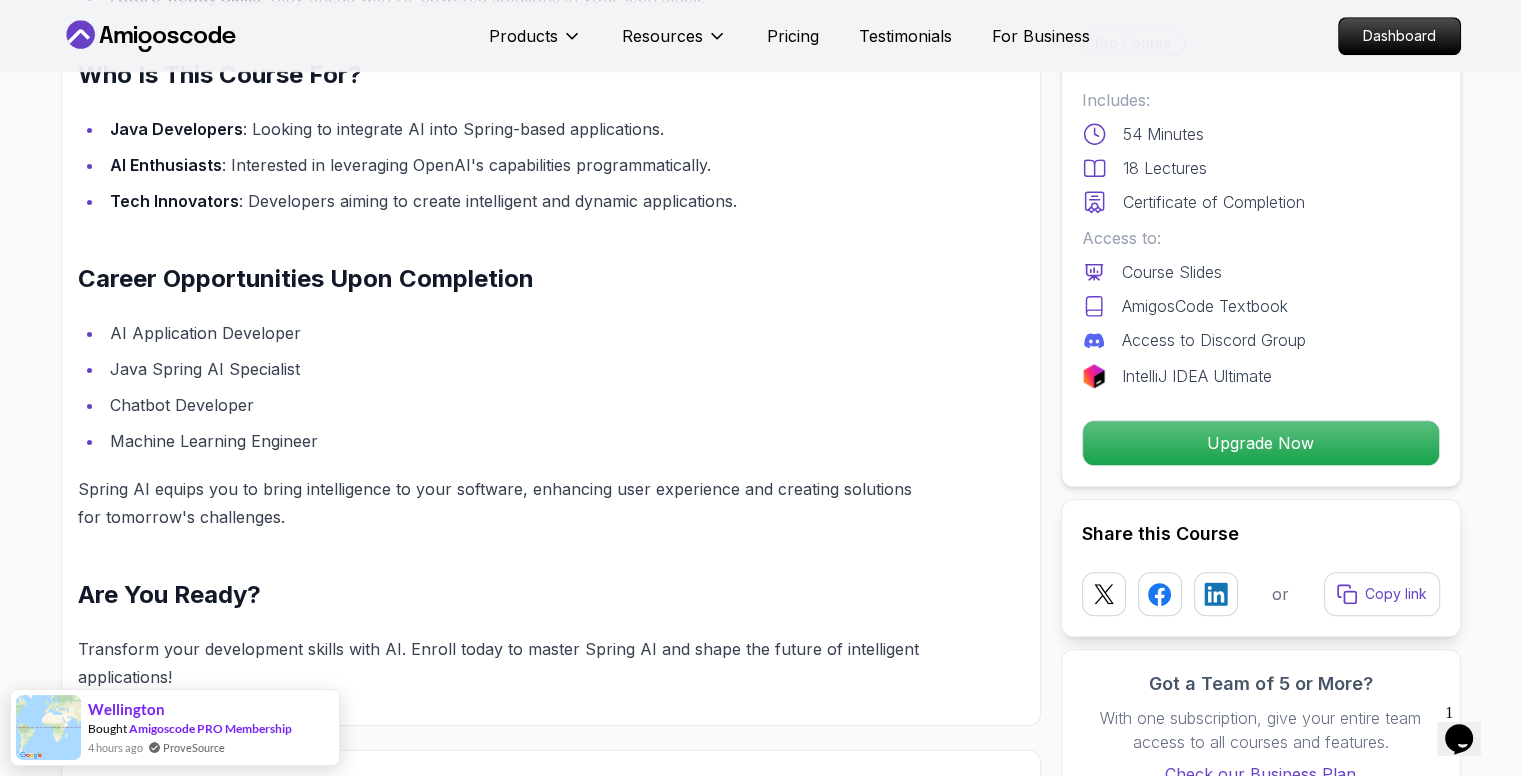 scroll, scrollTop: 1800, scrollLeft: 0, axis: vertical 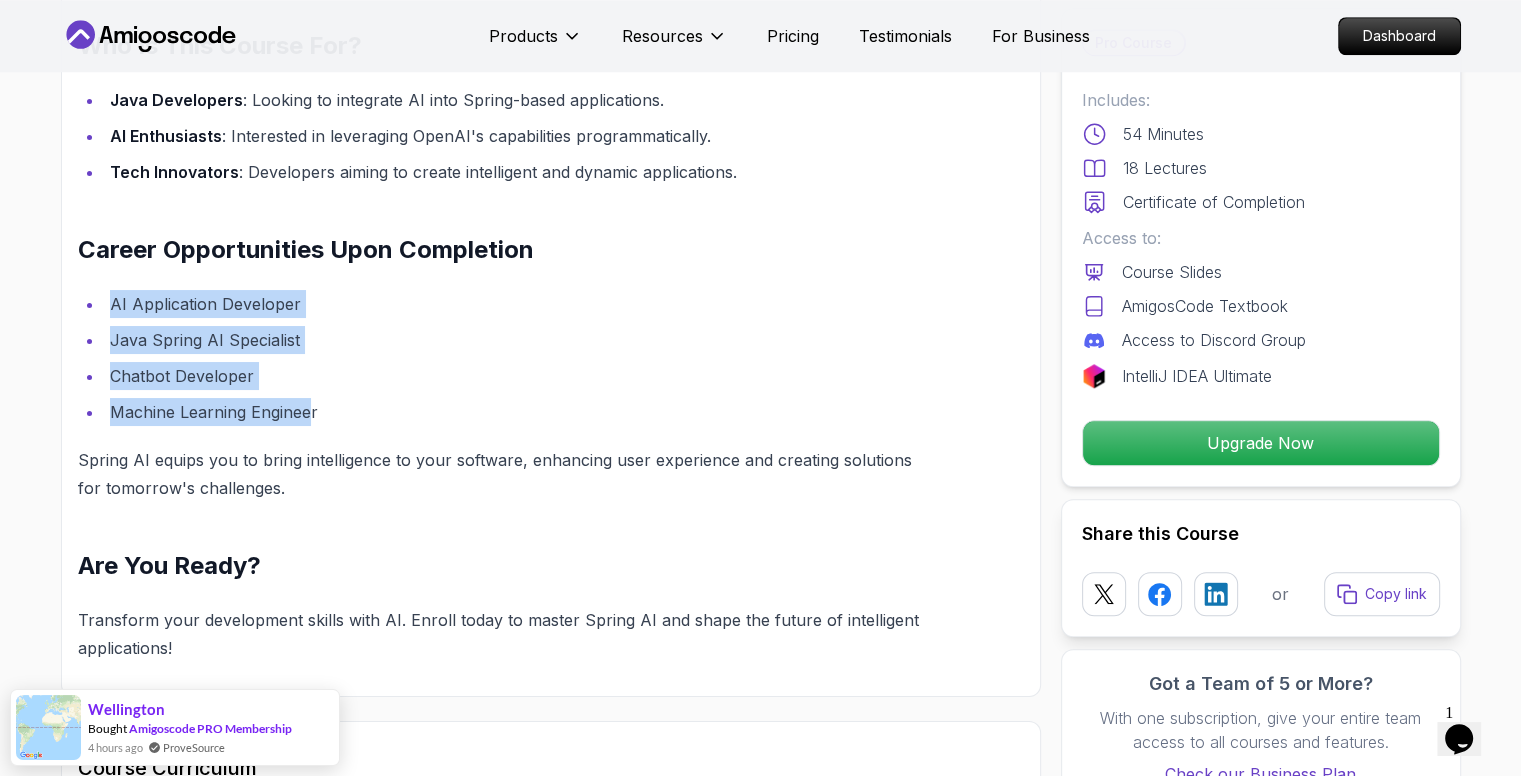 drag, startPoint x: 114, startPoint y: 293, endPoint x: 305, endPoint y: 418, distance: 228.26738 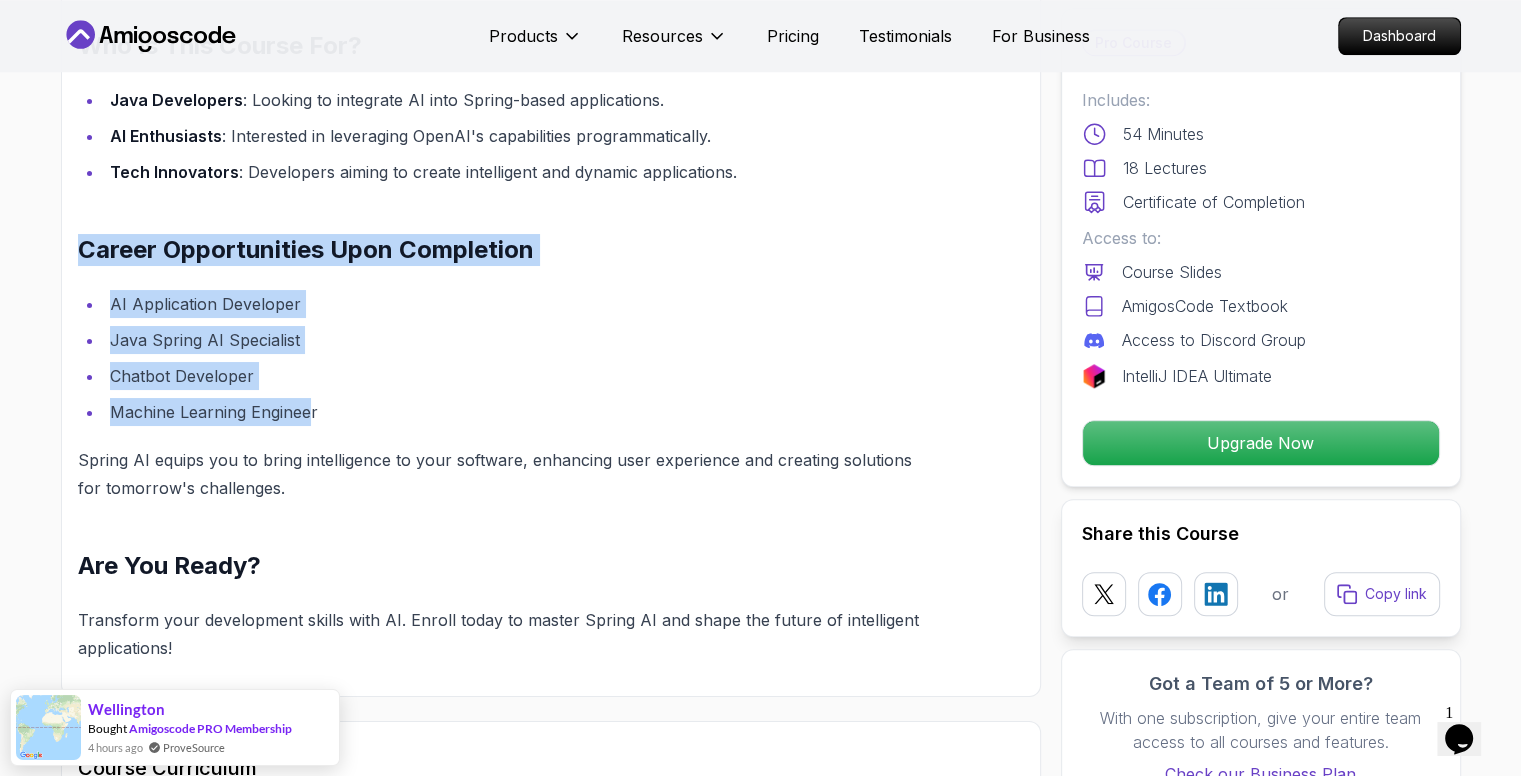 drag, startPoint x: 309, startPoint y: 411, endPoint x: 92, endPoint y: 282, distance: 252.44801 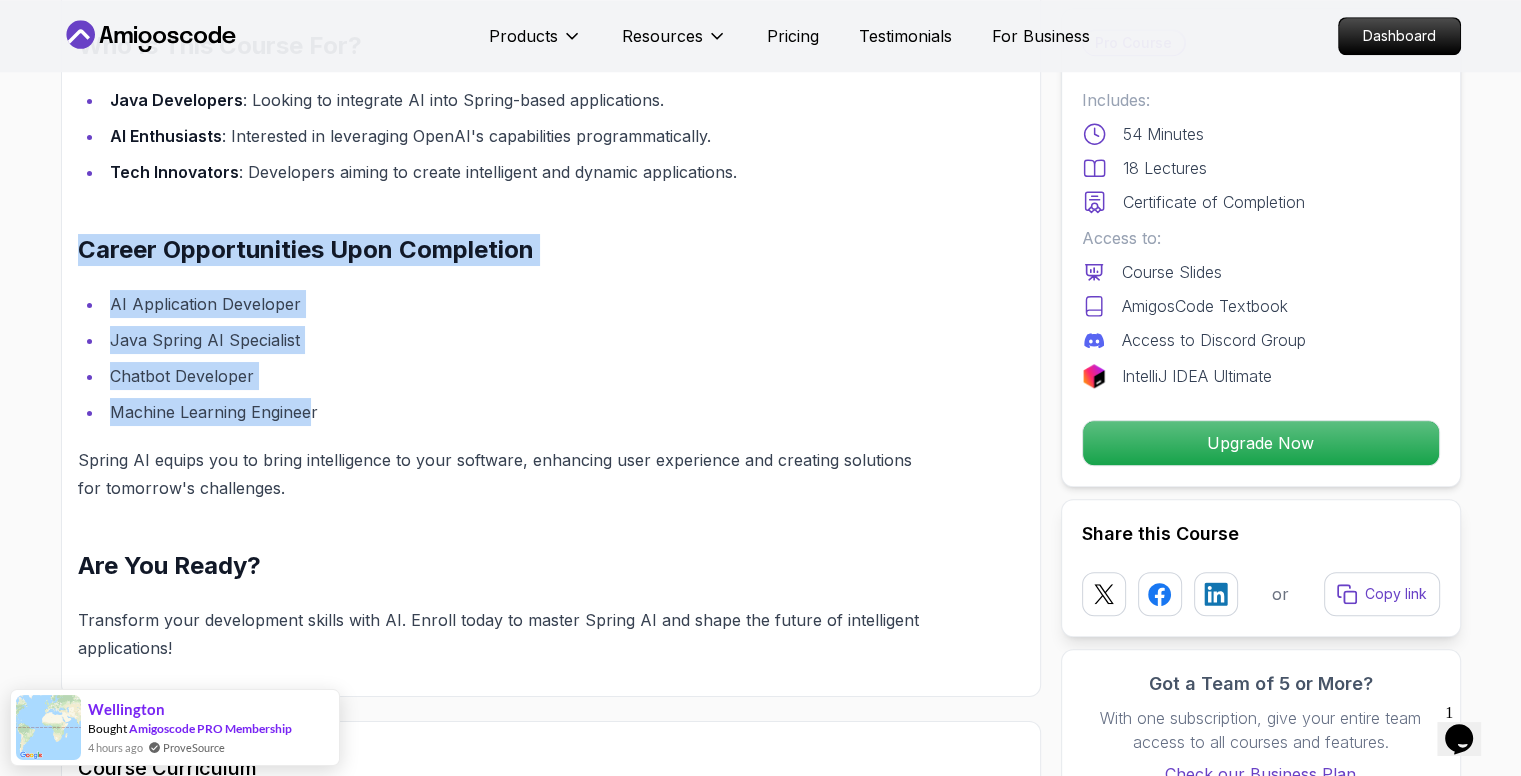 click on "AI Application Developer" at bounding box center [516, 304] 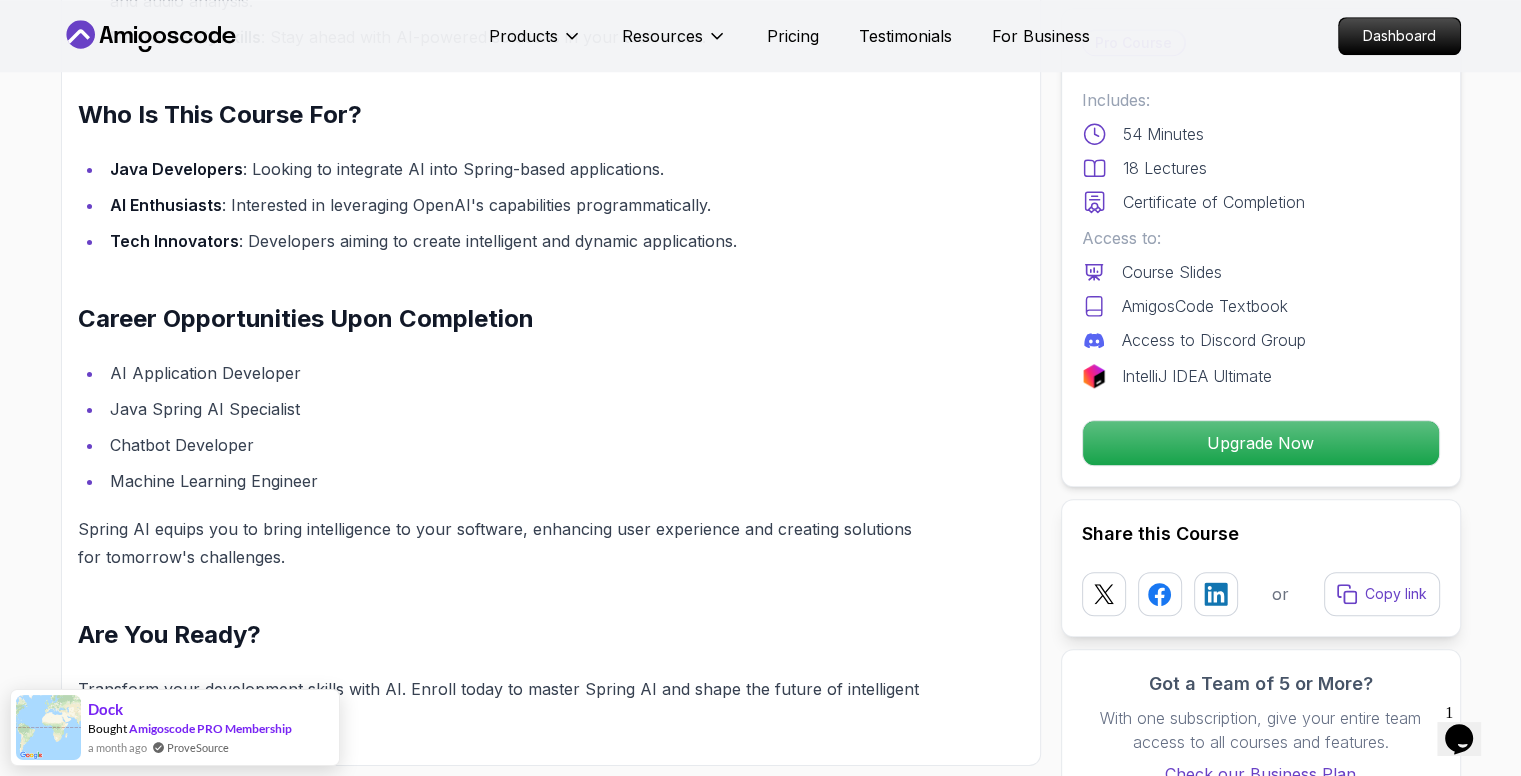 scroll, scrollTop: 1700, scrollLeft: 0, axis: vertical 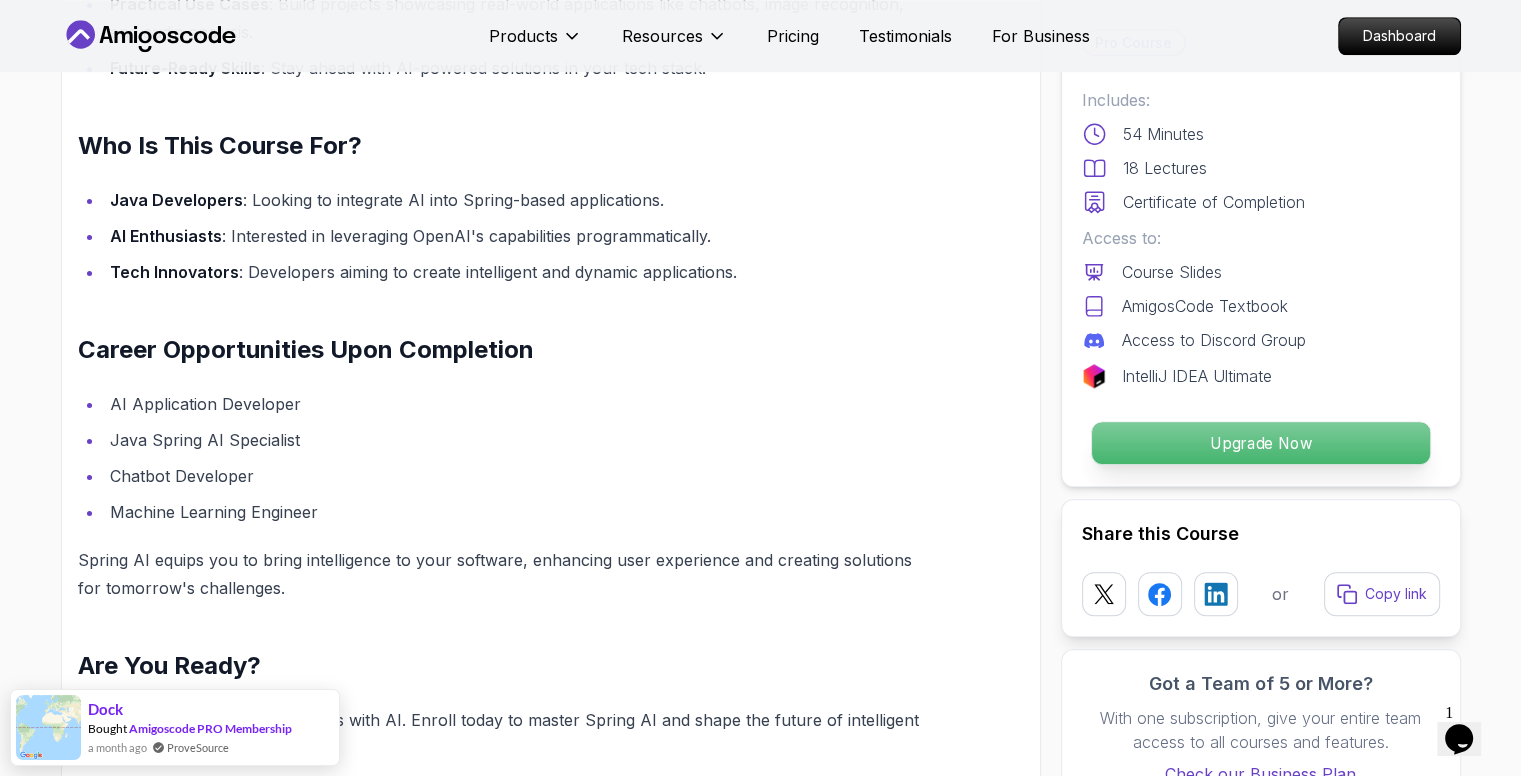 click on "Upgrade Now" at bounding box center (1260, 443) 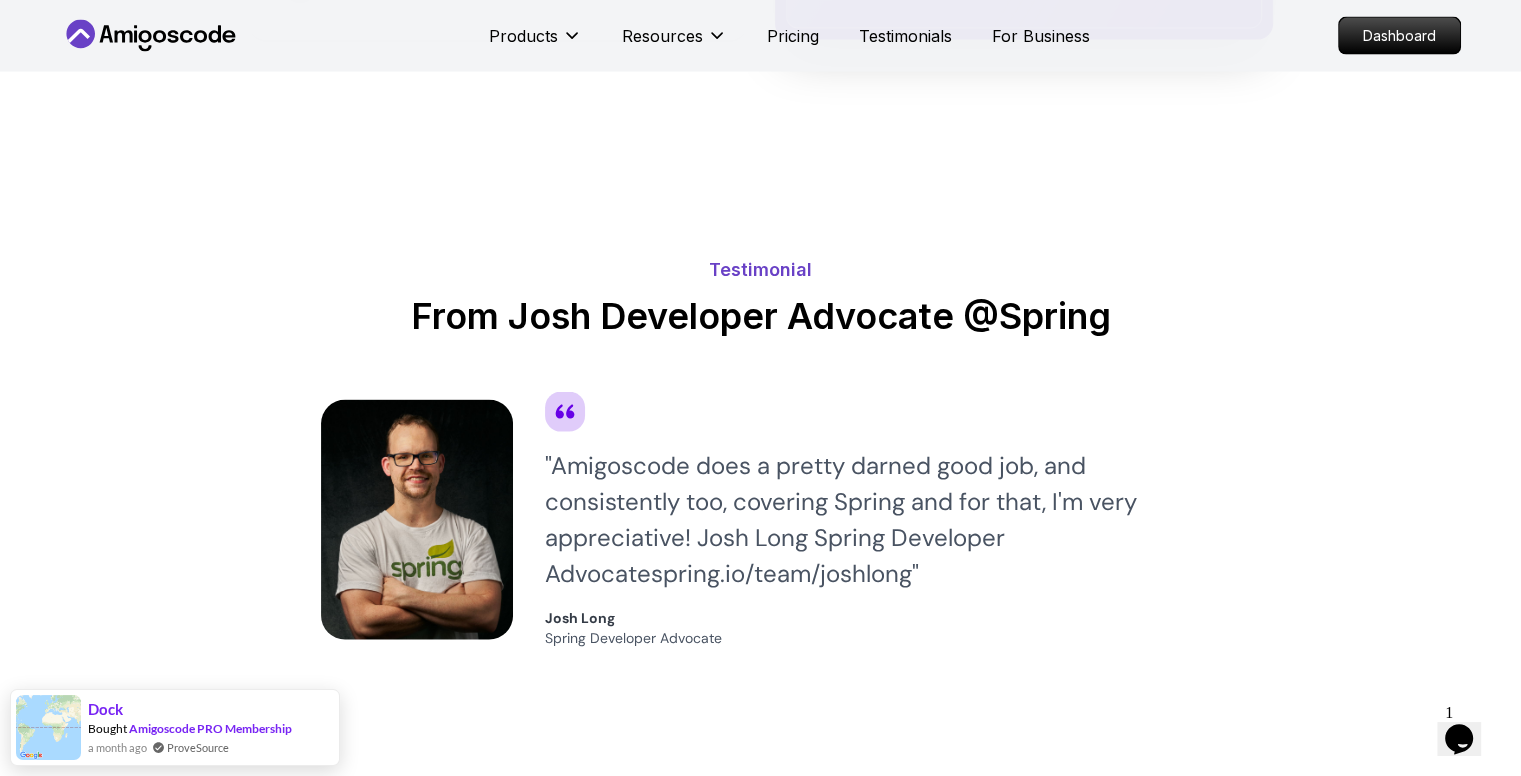 scroll, scrollTop: 4306, scrollLeft: 0, axis: vertical 